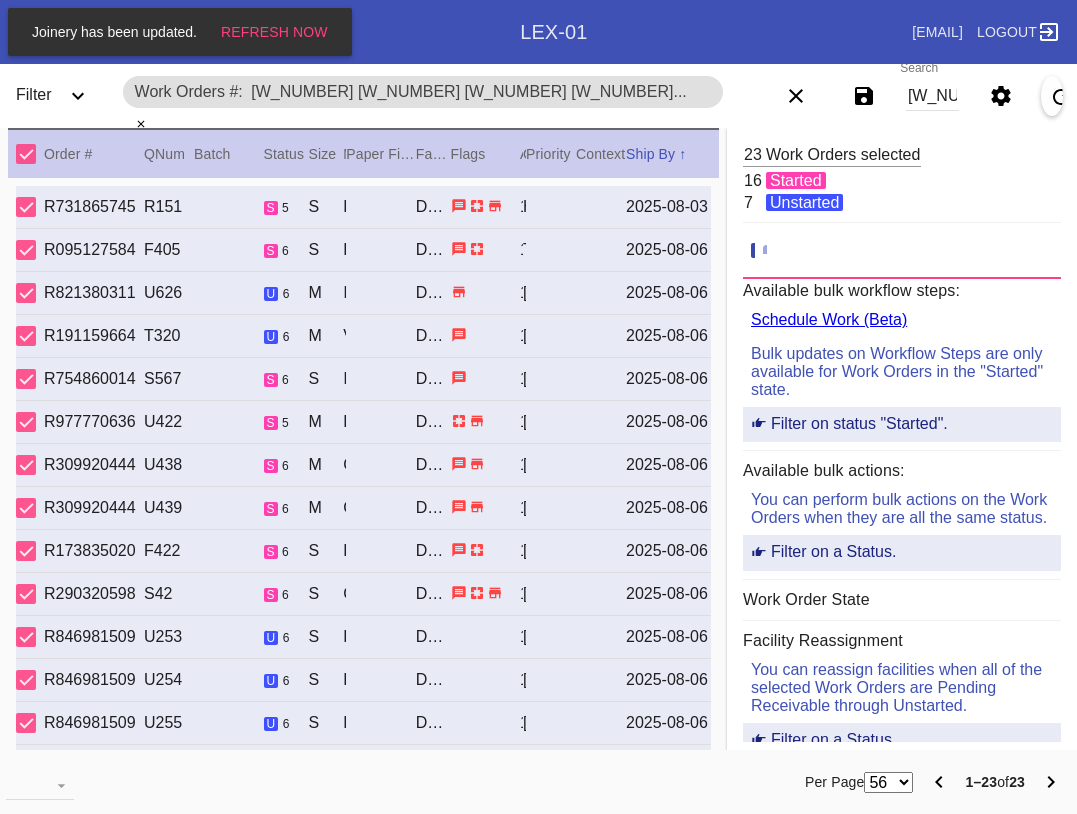 scroll, scrollTop: 0, scrollLeft: 0, axis: both 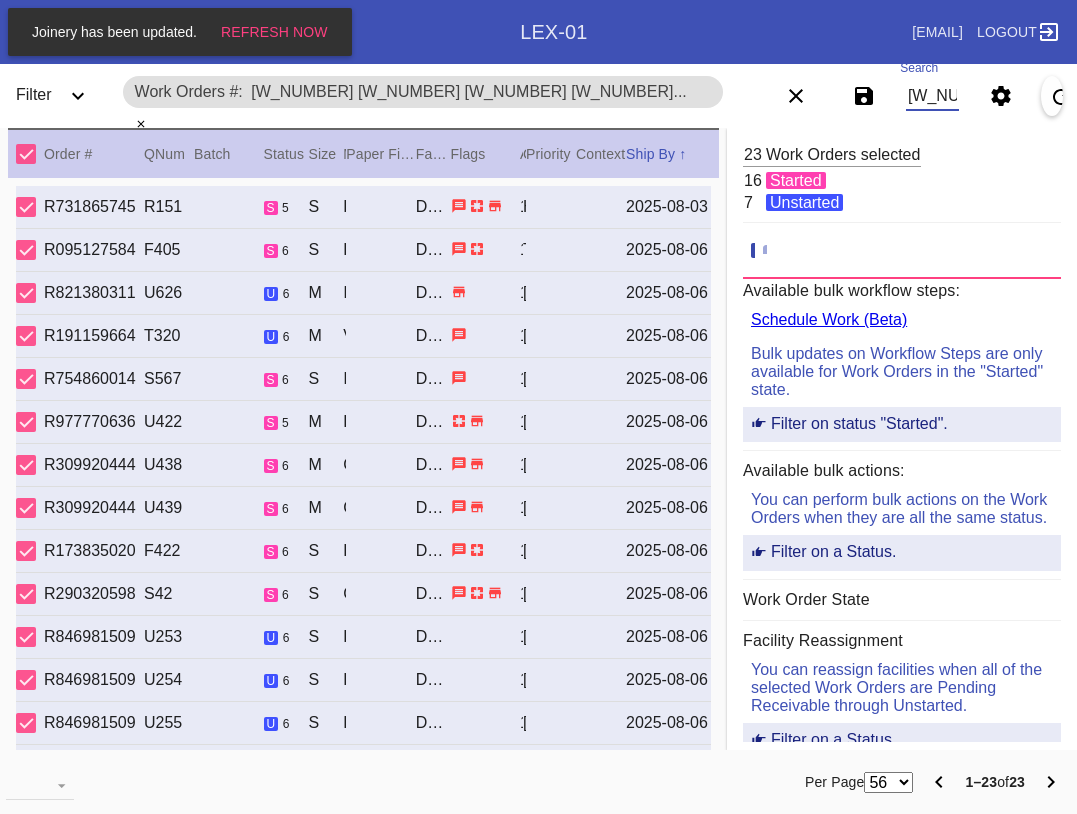 click on "[W_NUMBER] [W_NUMBER] [W_NUMBER] [W_NUMBER] [W_NUMBER] [W_NUMBER] [W_NUMBER] [W_NUMBER] [W_NUMBER] [W_NUMBER] [W_NUMBER] [W_NUMBER] [W_NUMBER] [W_NUMBER] [W_NUMBER] [W_NUMBER] [W_NUMBER] [W_NUMBER] [W_NUMBER] [W_NUMBER] [W_NUMBER] [W_NUMBER] [W_NUMBER]" at bounding box center (932, 96) 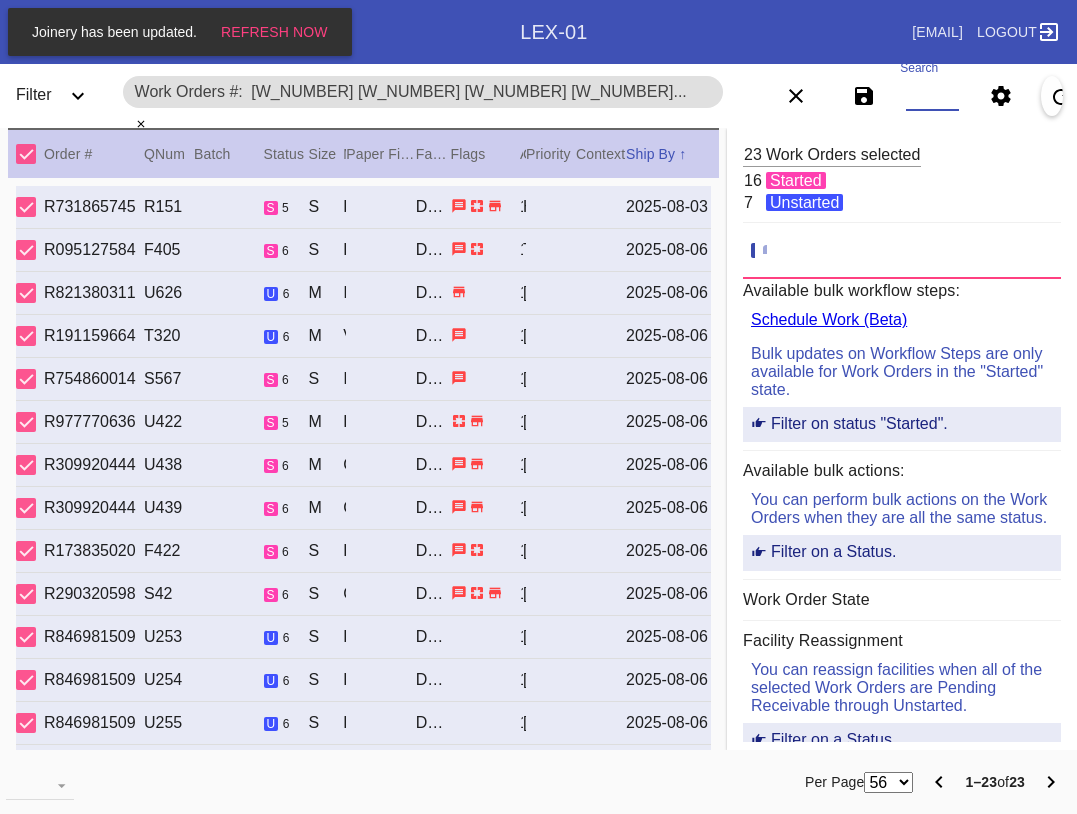 paste on "[W_NUMBER] [W_NUMBER] [W_NUMBER] [W_NUMBER] [W_NUMBER] [W_NUMBER] [W_NUMBER]" 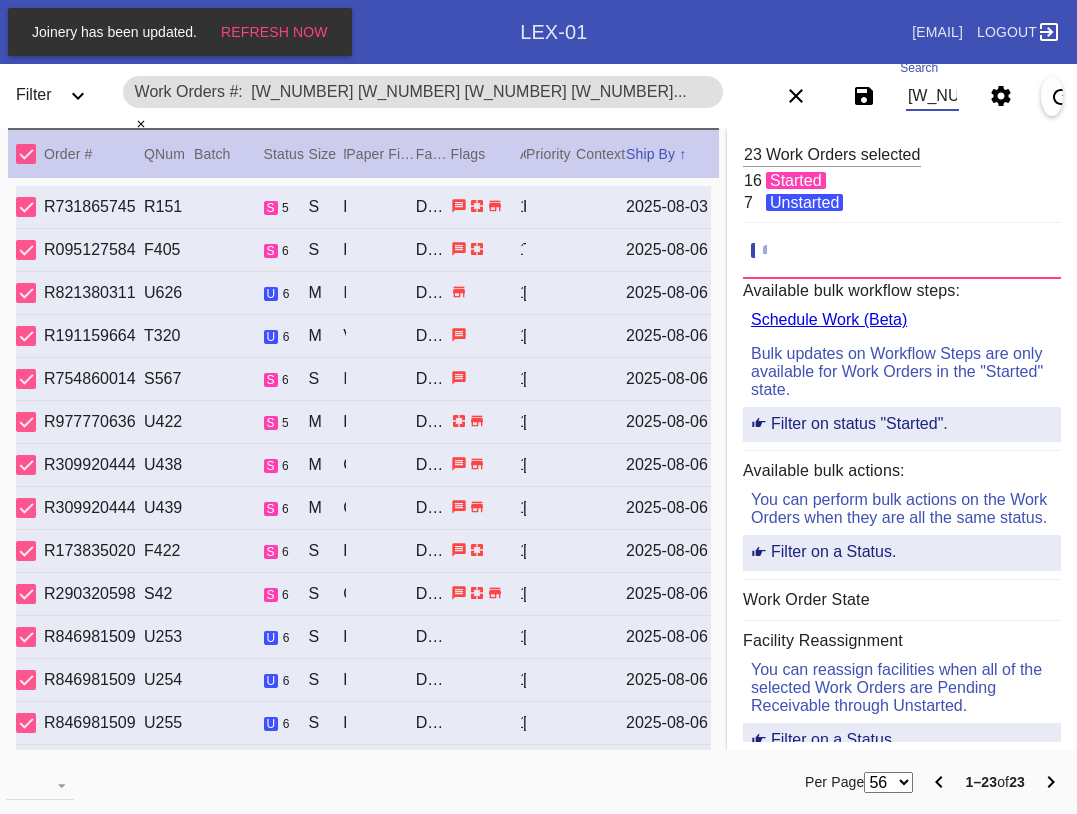 scroll, scrollTop: 0, scrollLeft: 1016, axis: horizontal 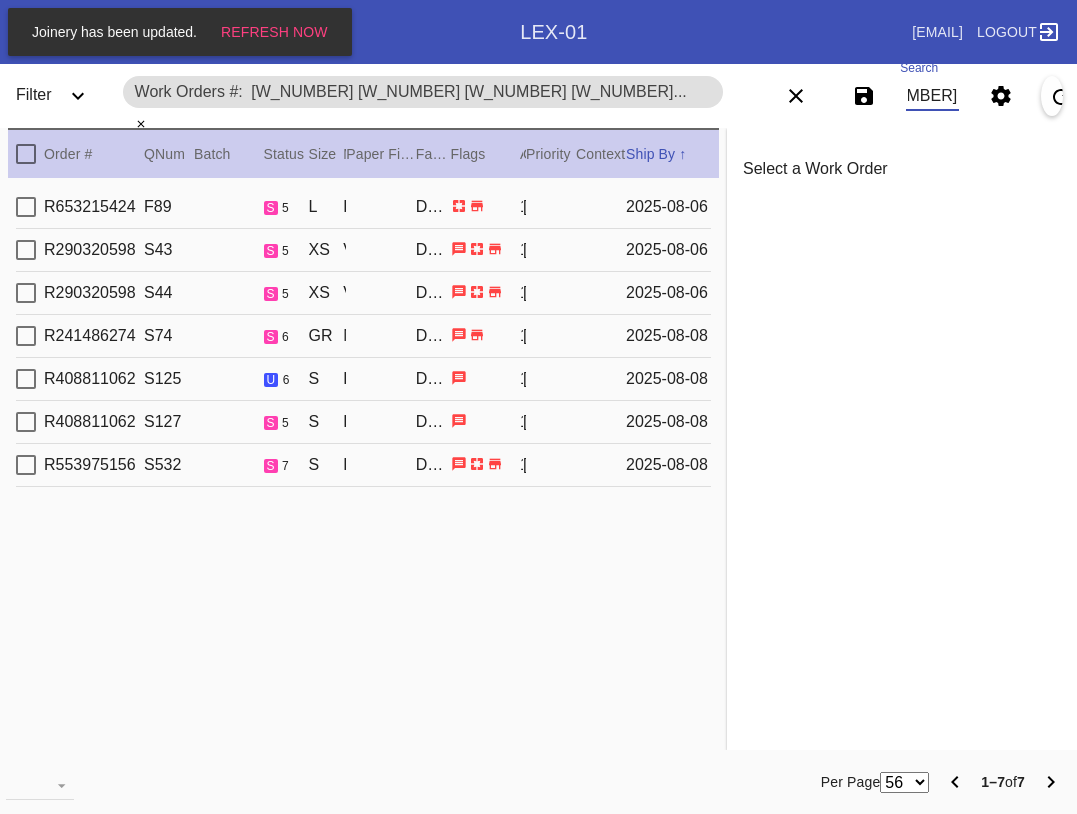 type on "[W_NUMBER] [W_NUMBER] [W_NUMBER] [W_NUMBER] [W_NUMBER] [W_NUMBER] [W_NUMBER]" 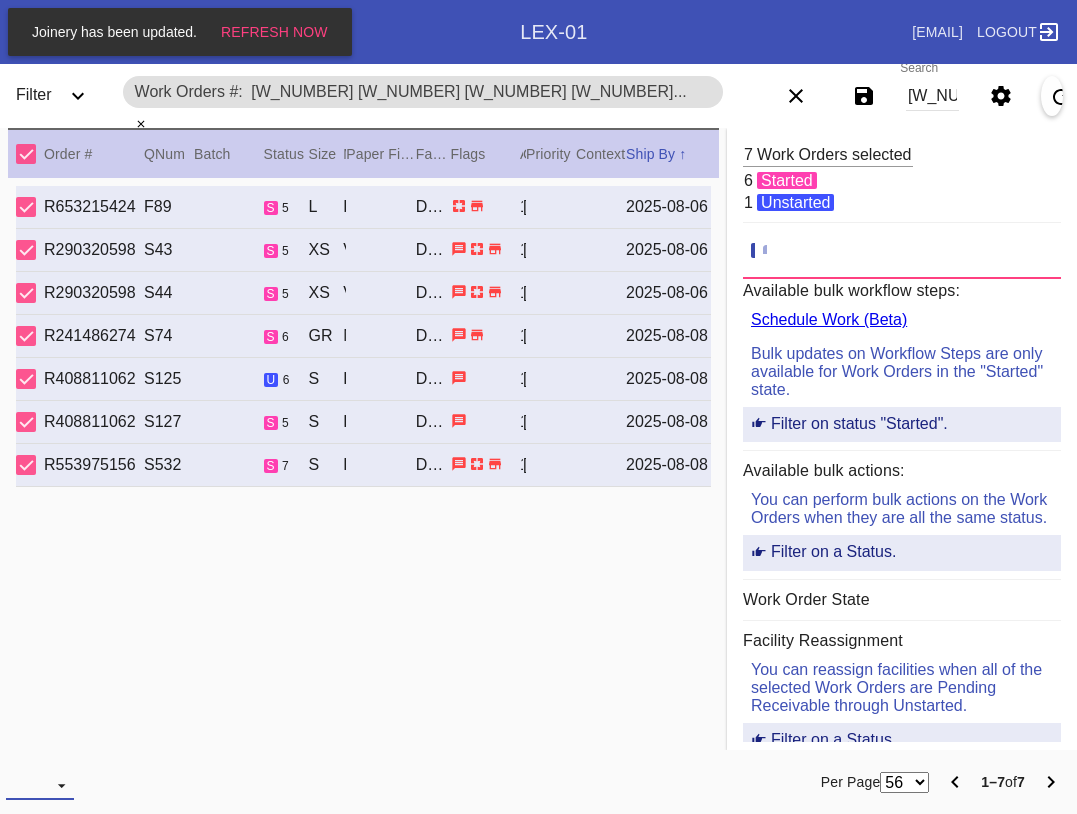 click at bounding box center (40, 785) 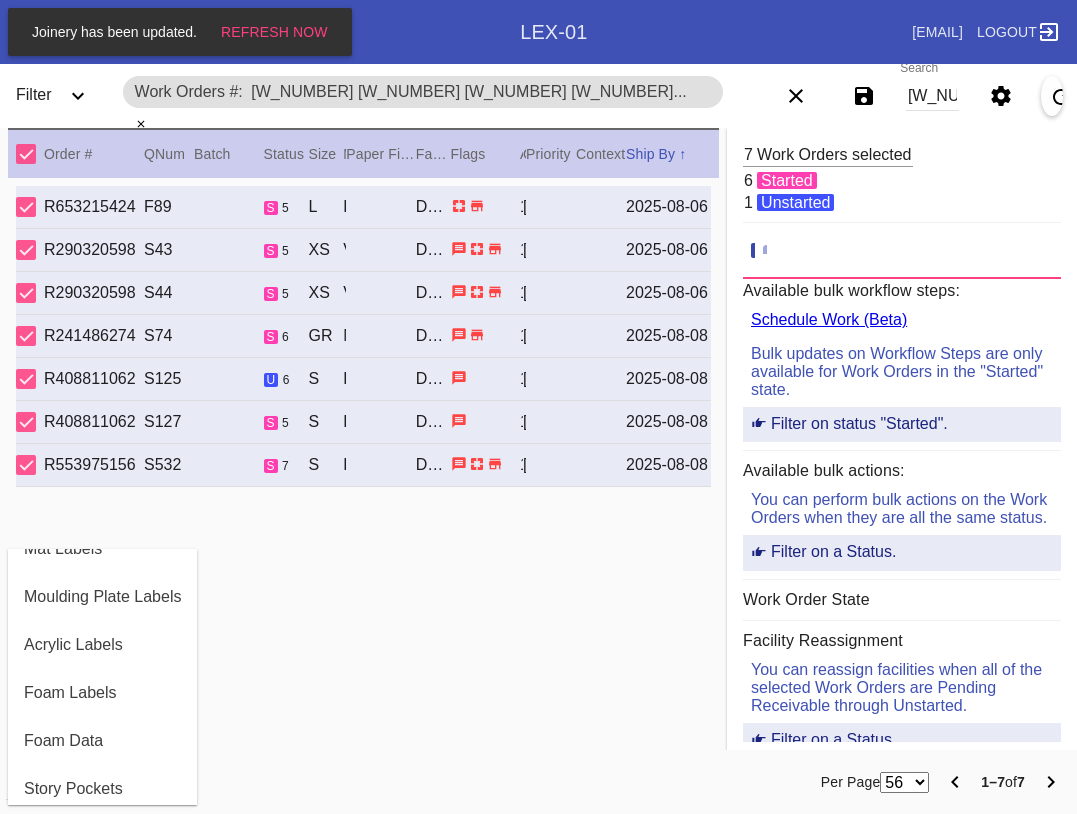 scroll, scrollTop: 164, scrollLeft: 0, axis: vertical 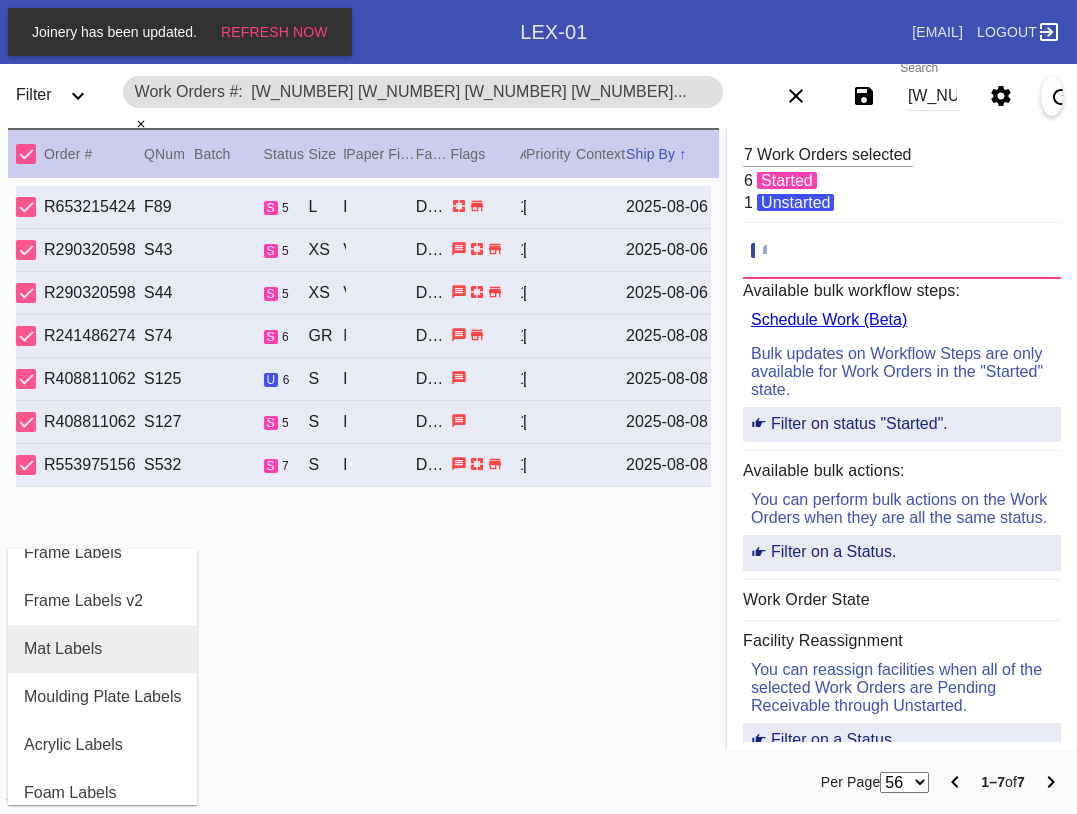 click on "Mat Labels" at bounding box center [102, 649] 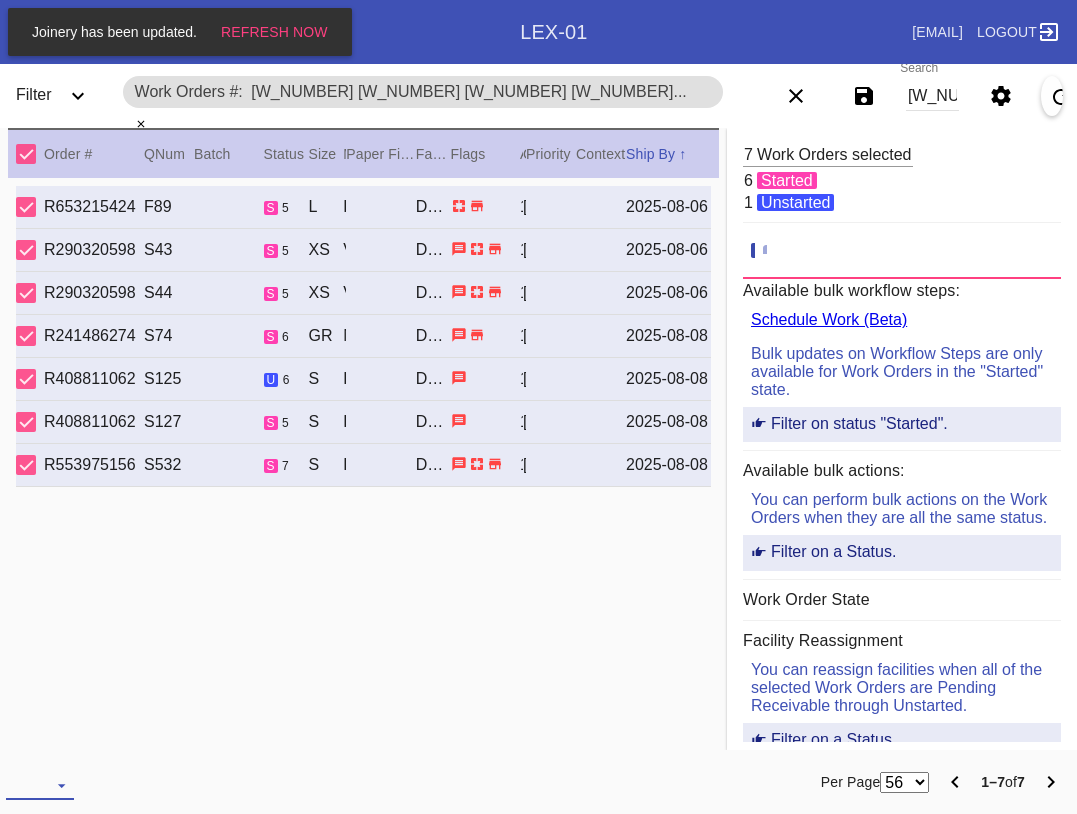click at bounding box center [40, 785] 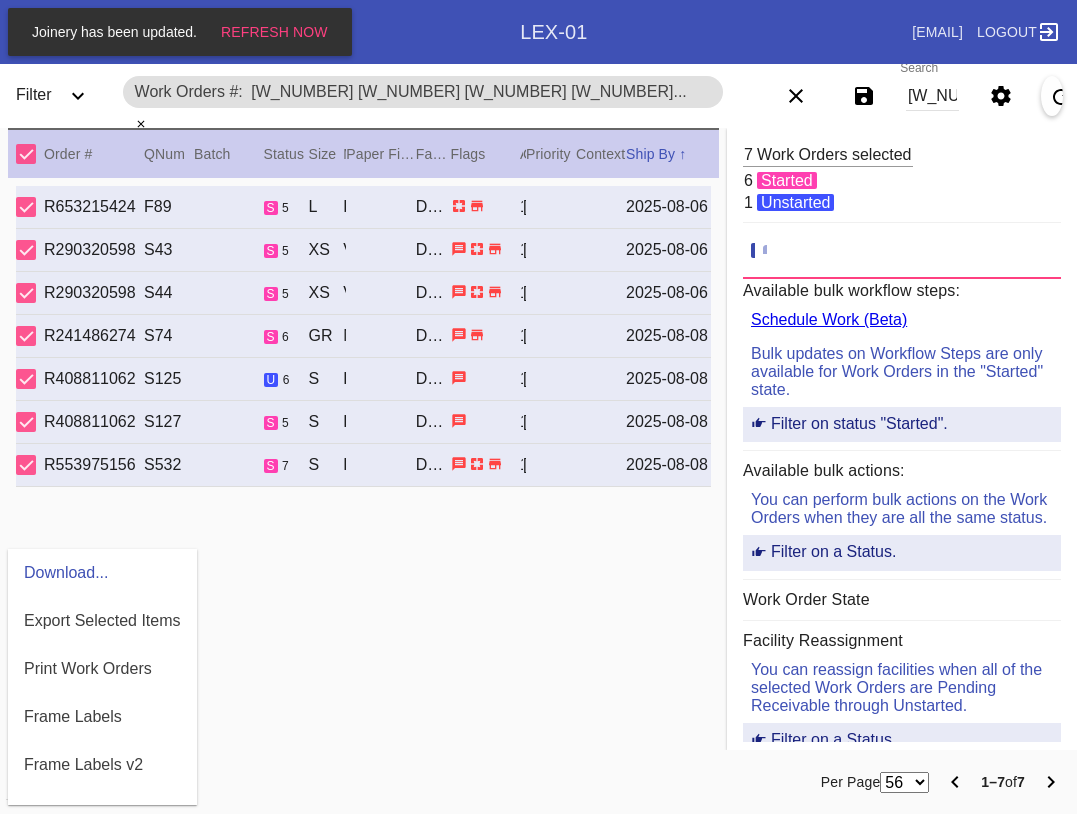 scroll, scrollTop: 464, scrollLeft: 0, axis: vertical 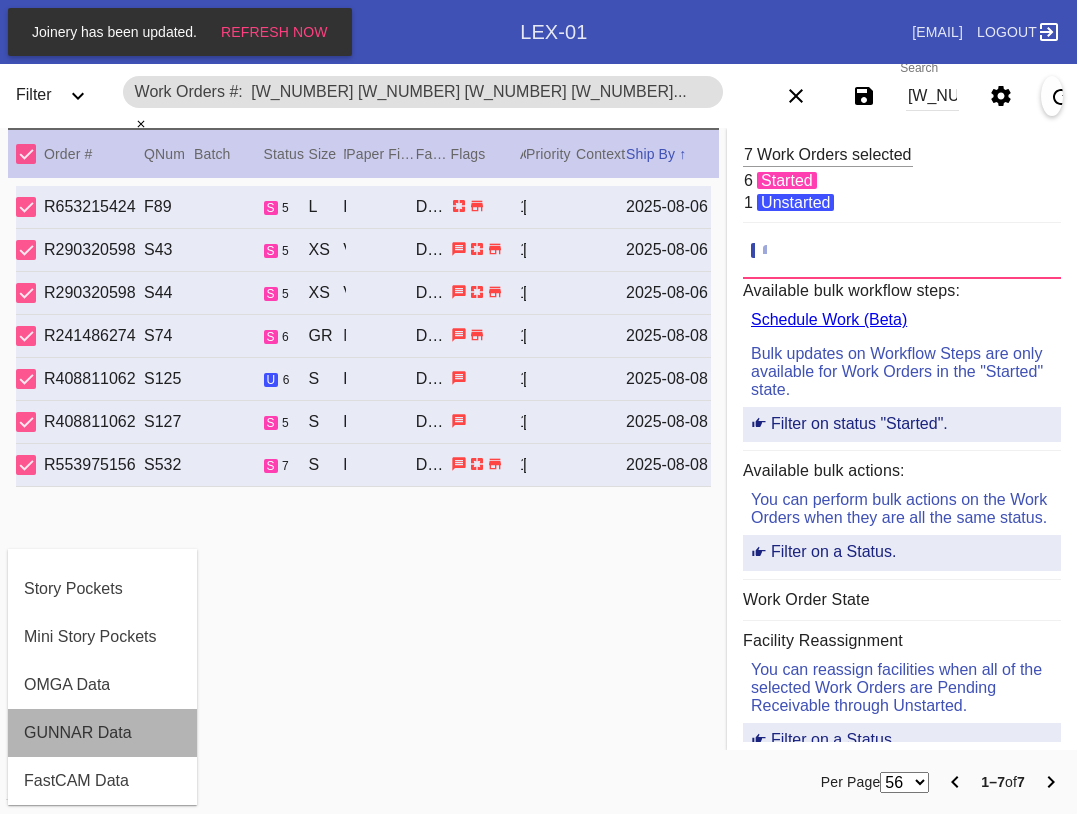 click on "GUNNAR Data" at bounding box center [102, 733] 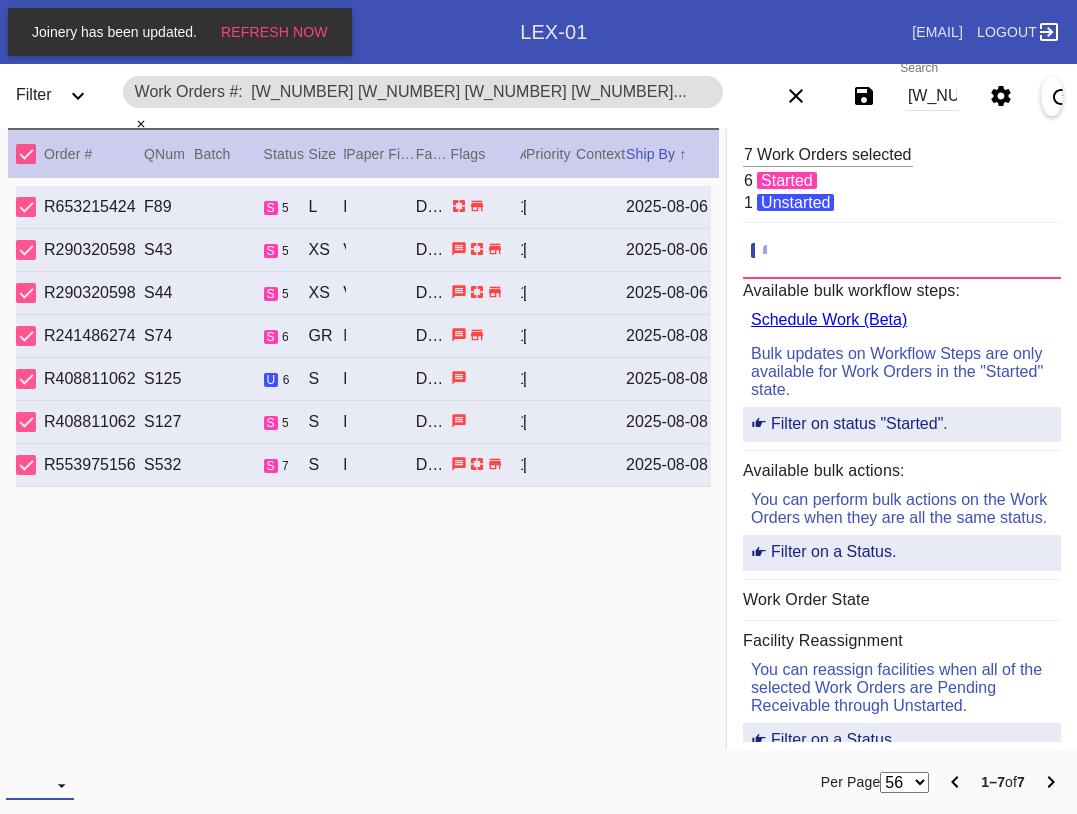 drag, startPoint x: 18, startPoint y: 783, endPoint x: 121, endPoint y: 737, distance: 112.805145 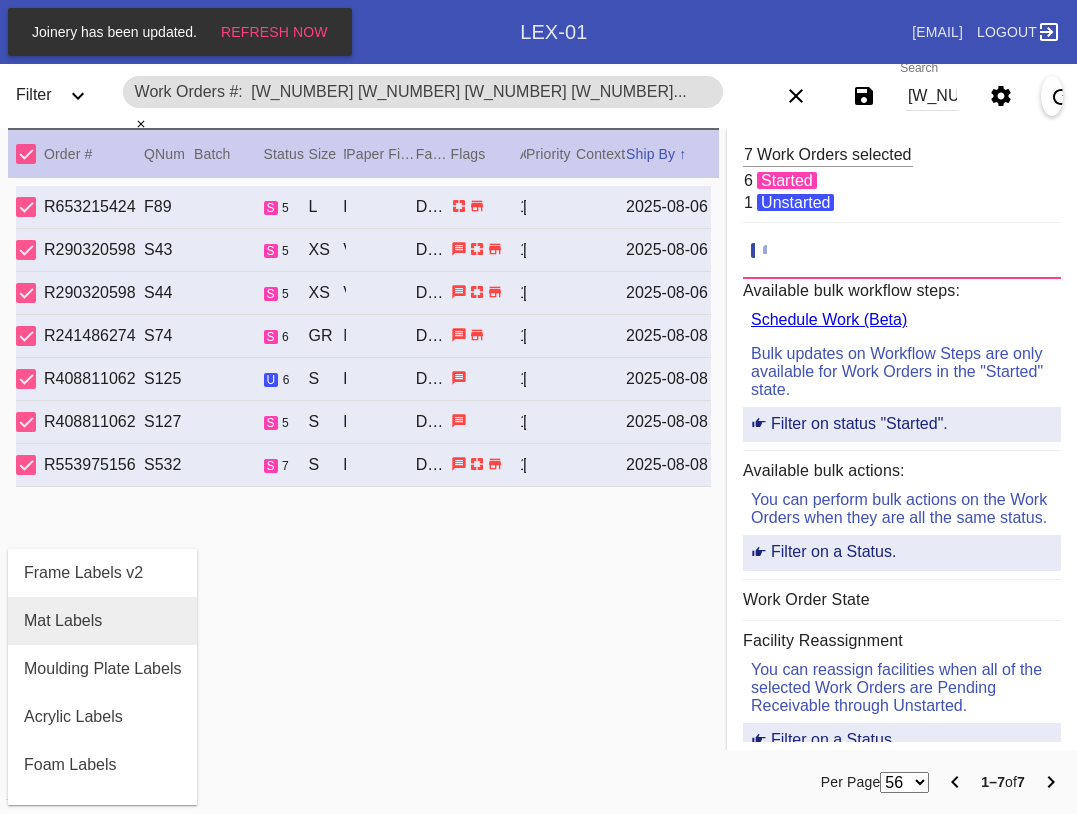 scroll, scrollTop: 164, scrollLeft: 0, axis: vertical 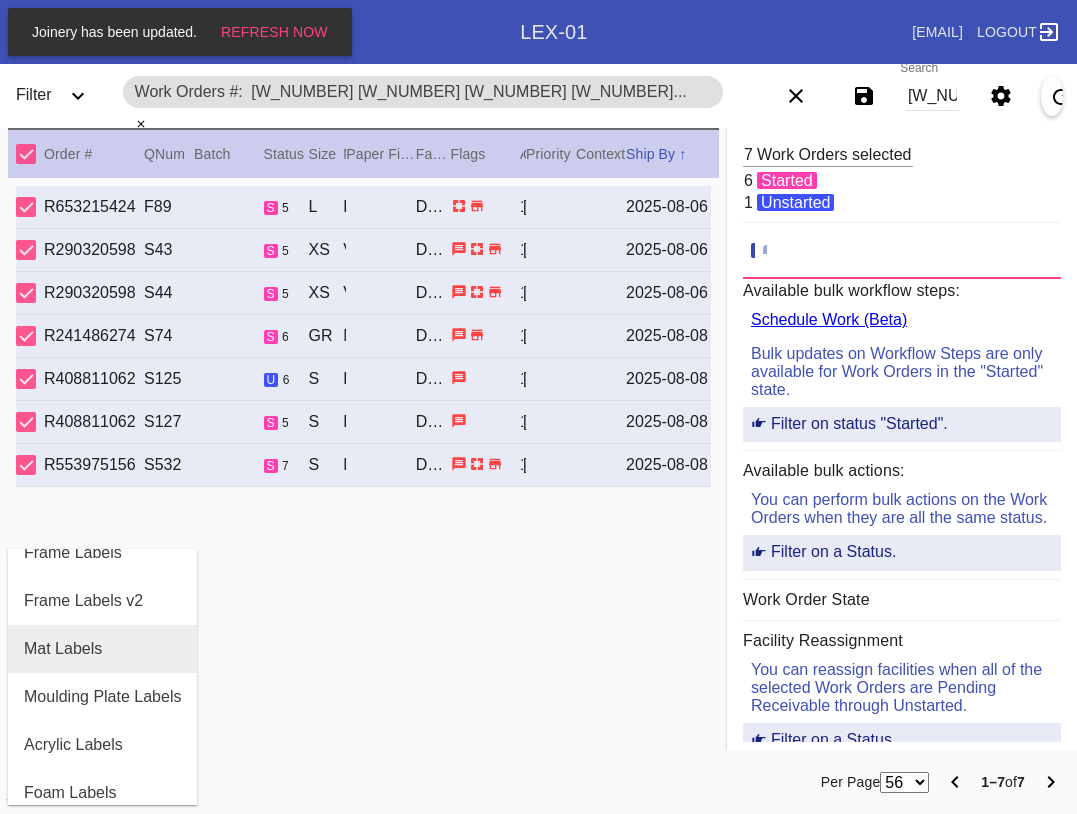 click on "Mat Labels" at bounding box center [63, 649] 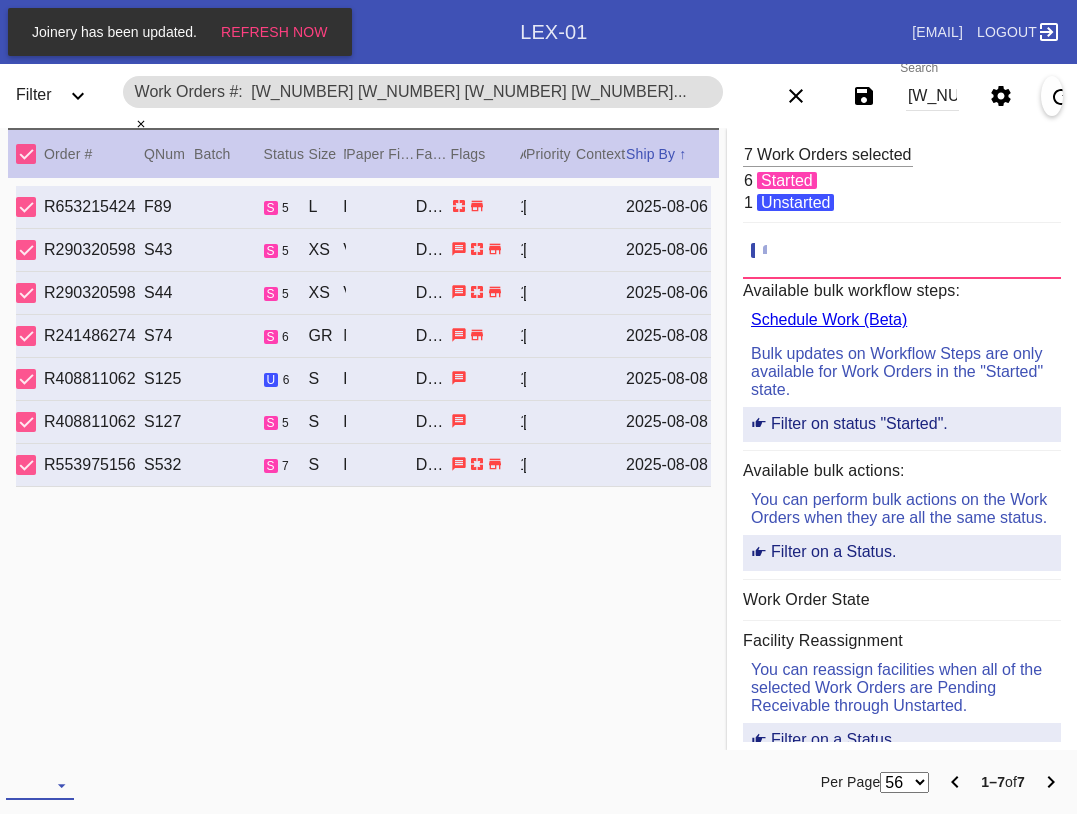 drag, startPoint x: 37, startPoint y: 779, endPoint x: 43, endPoint y: 763, distance: 17.088007 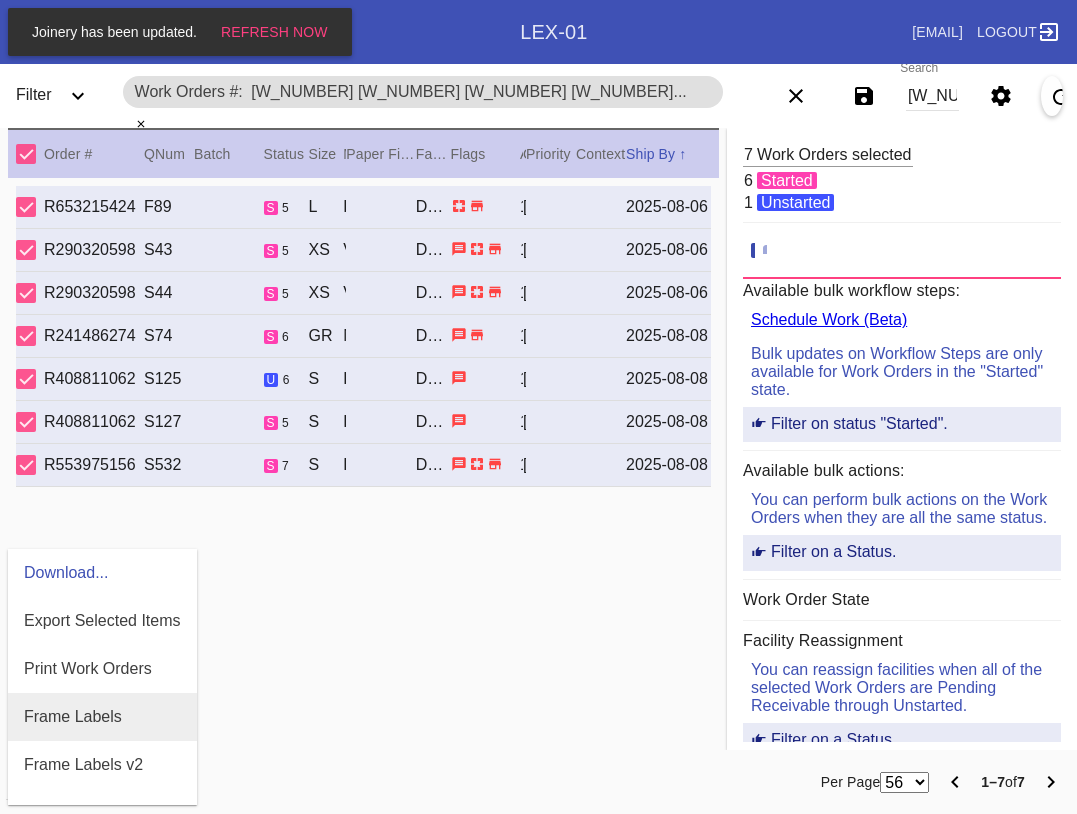 scroll, scrollTop: 464, scrollLeft: 0, axis: vertical 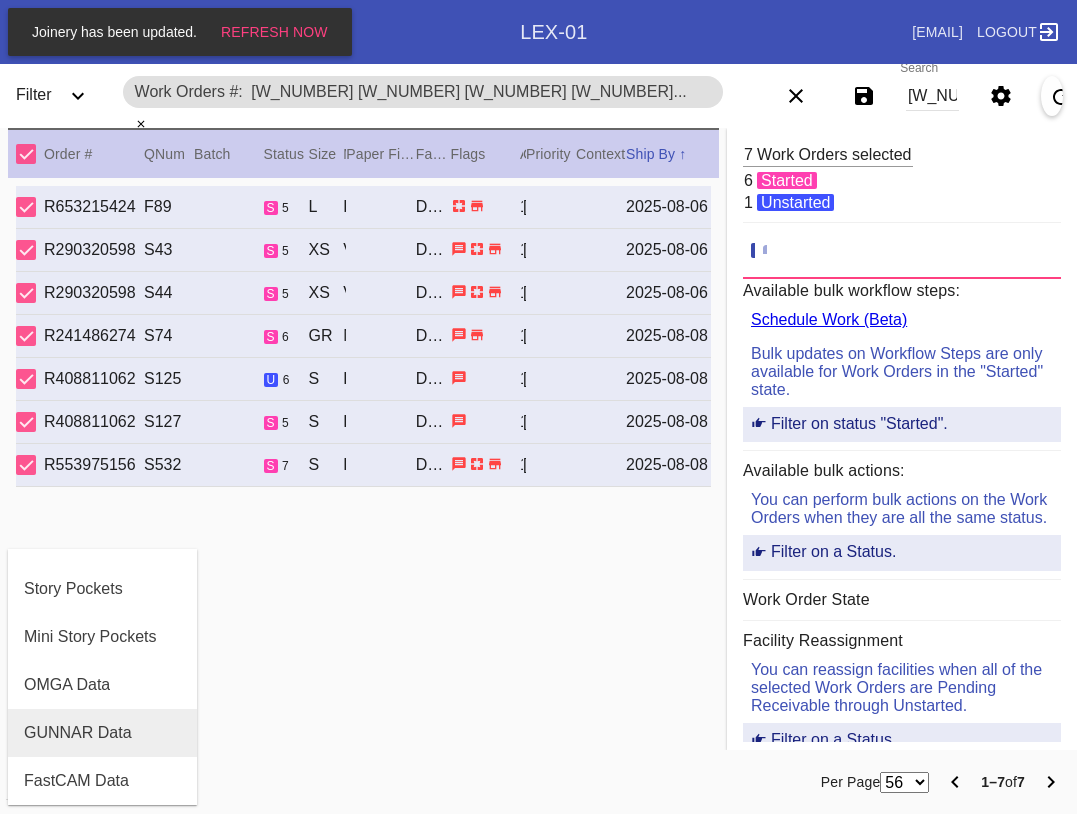 drag, startPoint x: 85, startPoint y: 737, endPoint x: 362, endPoint y: 468, distance: 386.12173 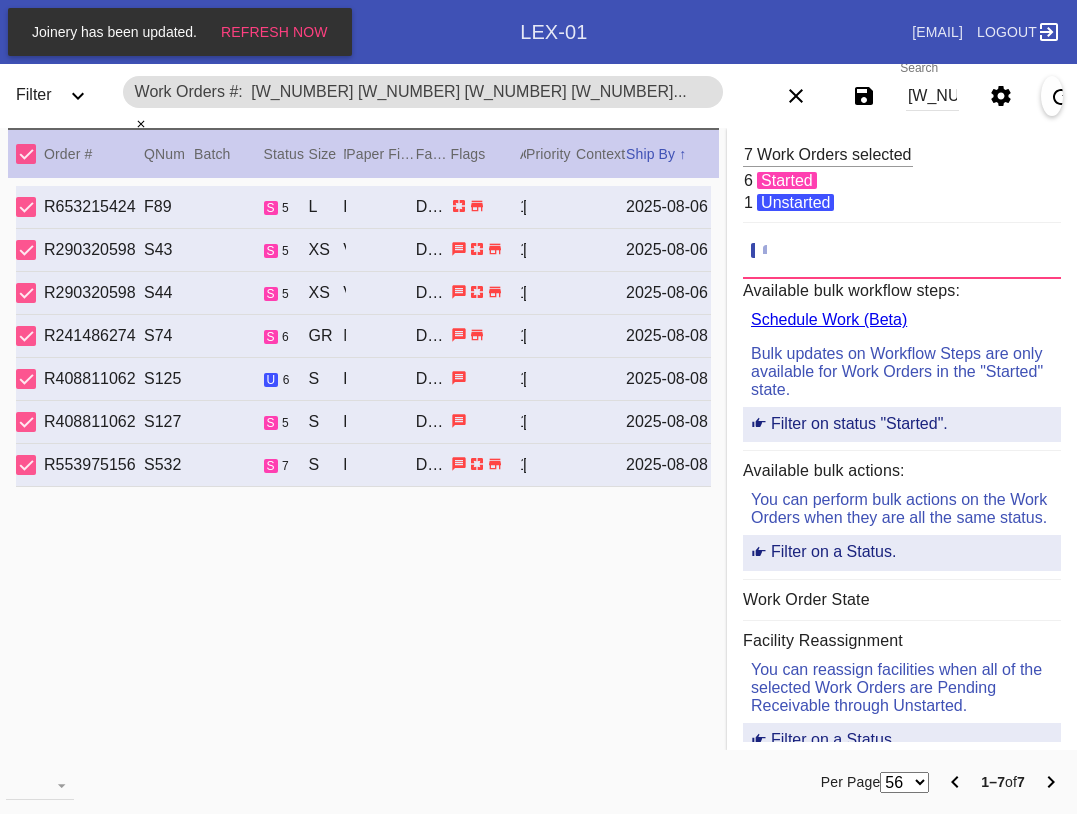 click on "[W_NUMBER] [W_NUMBER] [W_NUMBER] [W_NUMBER] [W_NUMBER] [W_NUMBER] [W_NUMBER]" at bounding box center (932, 96) 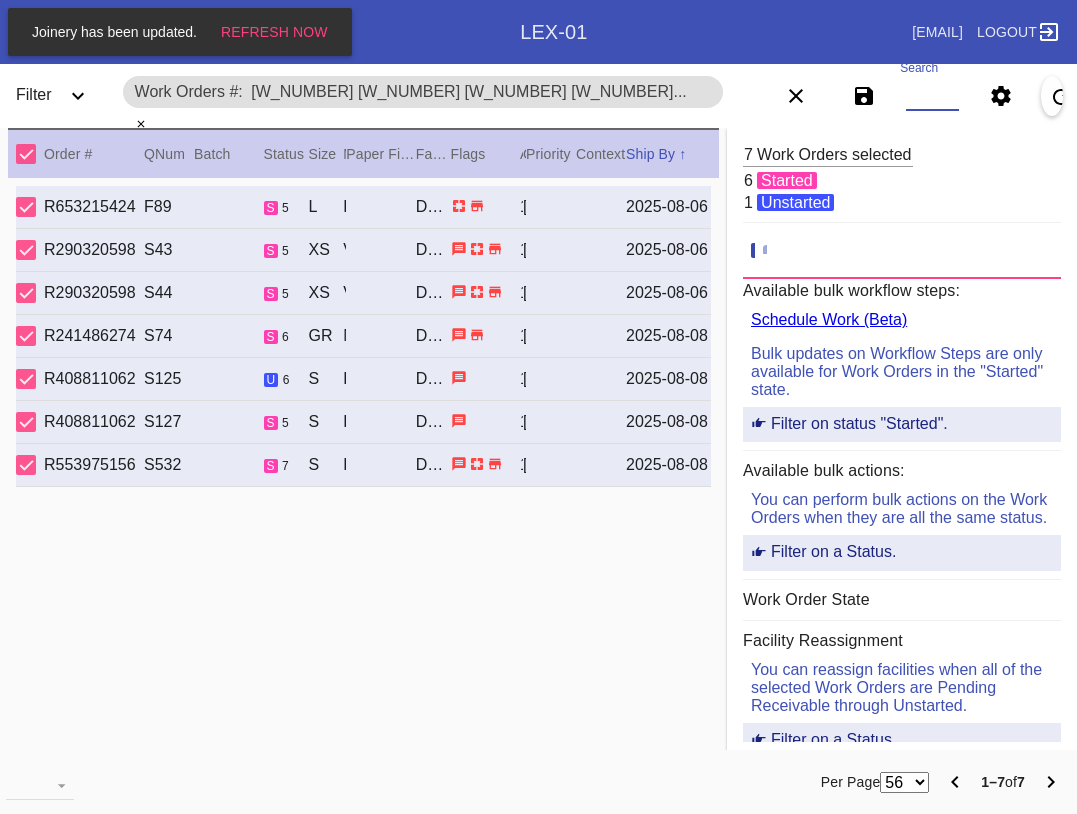 paste on "[W_NUMBER] [W_NUMBER]" 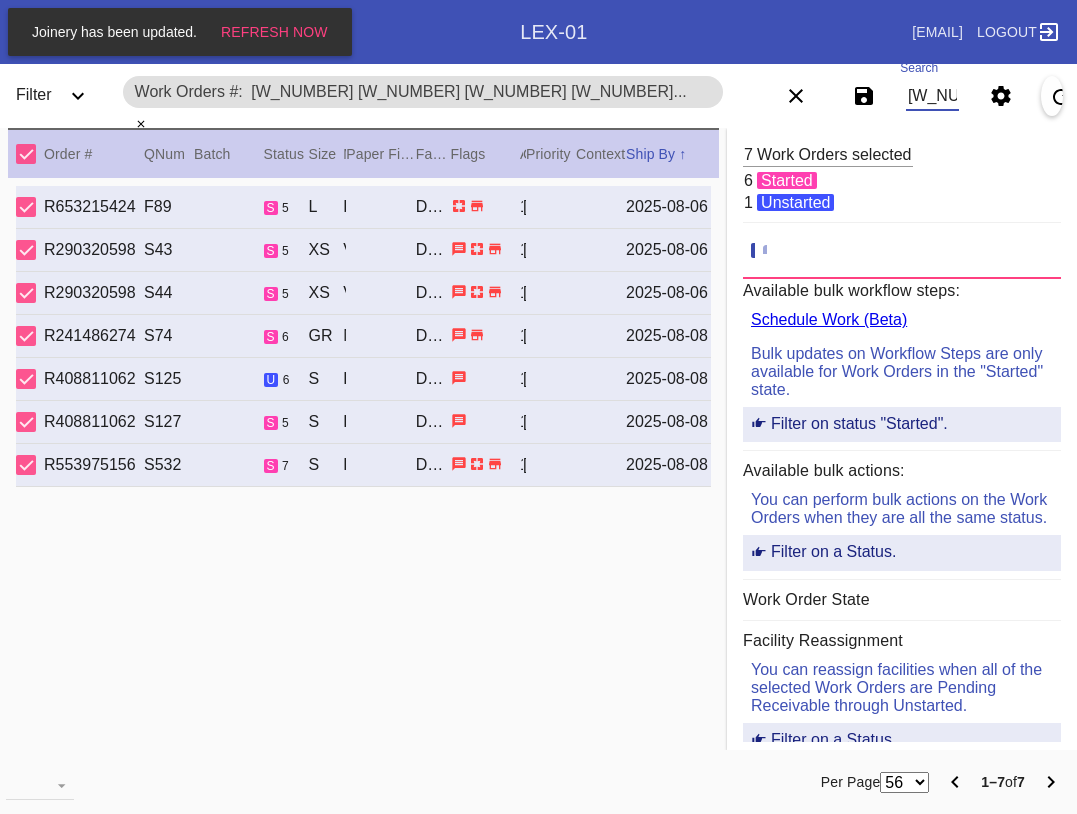 scroll, scrollTop: 0, scrollLeft: 251, axis: horizontal 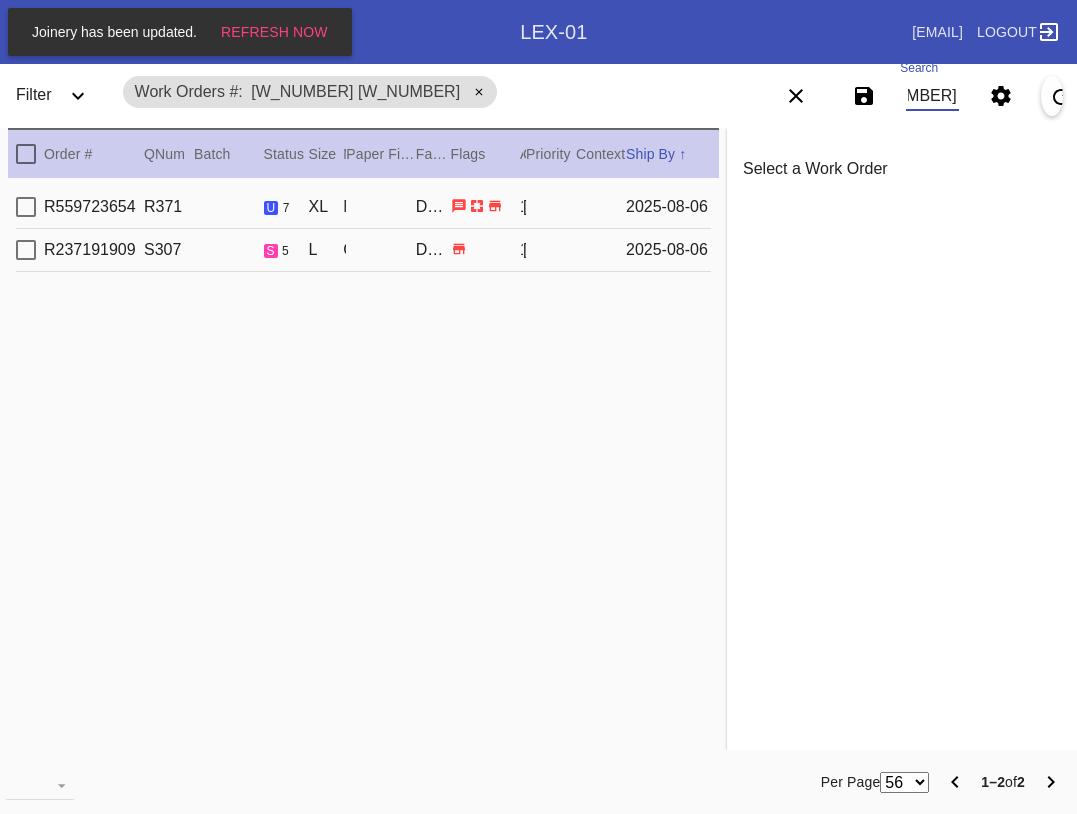 type on "[W_NUMBER] [W_NUMBER]" 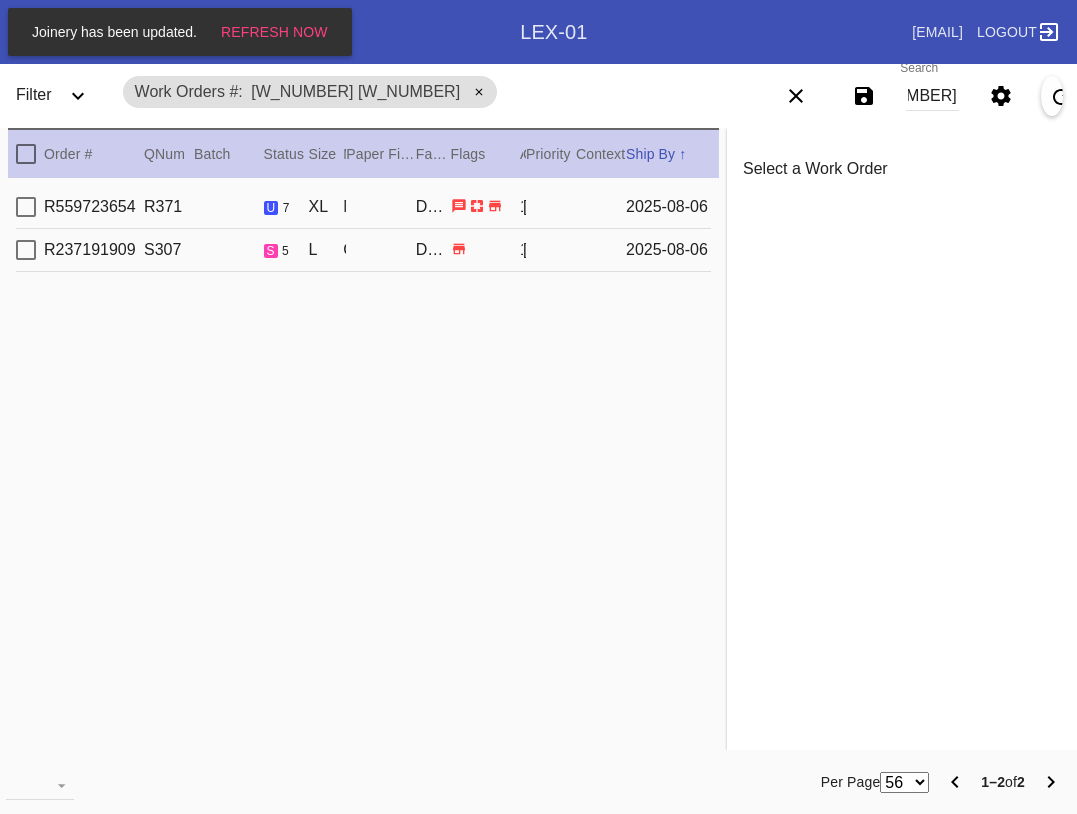 scroll, scrollTop: 0, scrollLeft: 0, axis: both 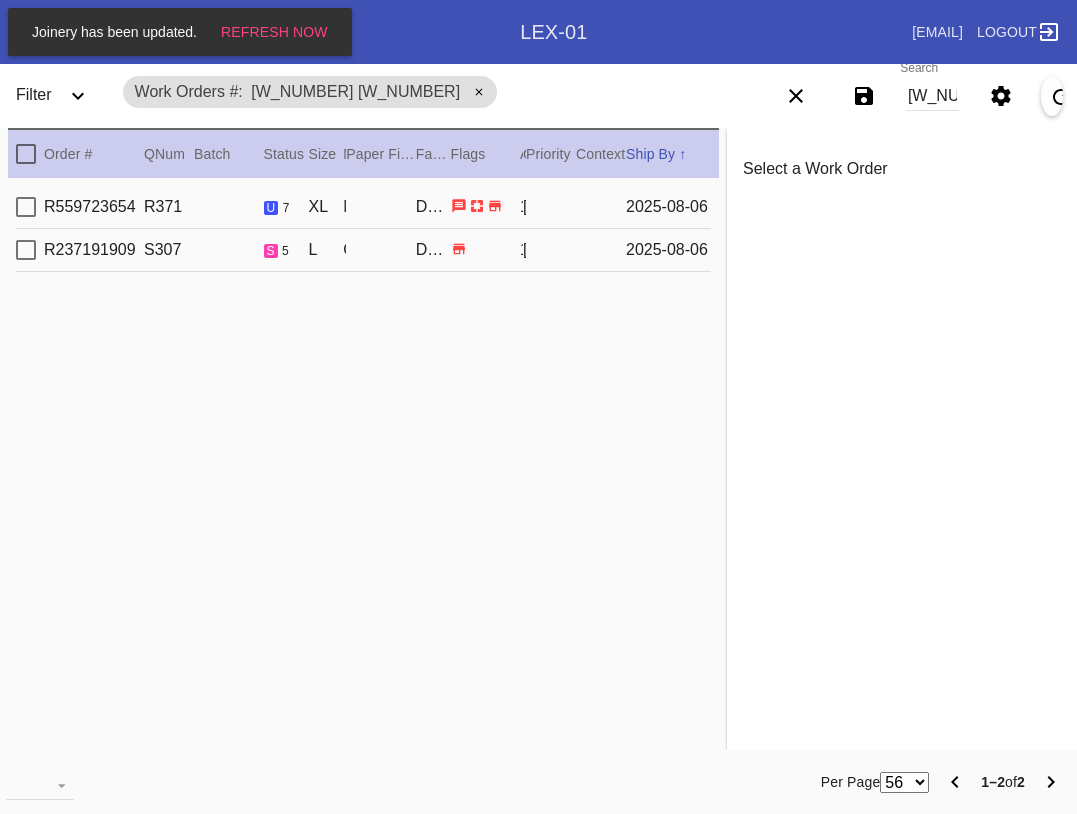 click on "Order #  QNum Batch  Status
Size
↑
↓
Moulding / Mat Paper Finish  Facility Flags Attempt Customer
Priority
↑
↓
Context
Ship By
↑
↓" at bounding box center [363, 153] 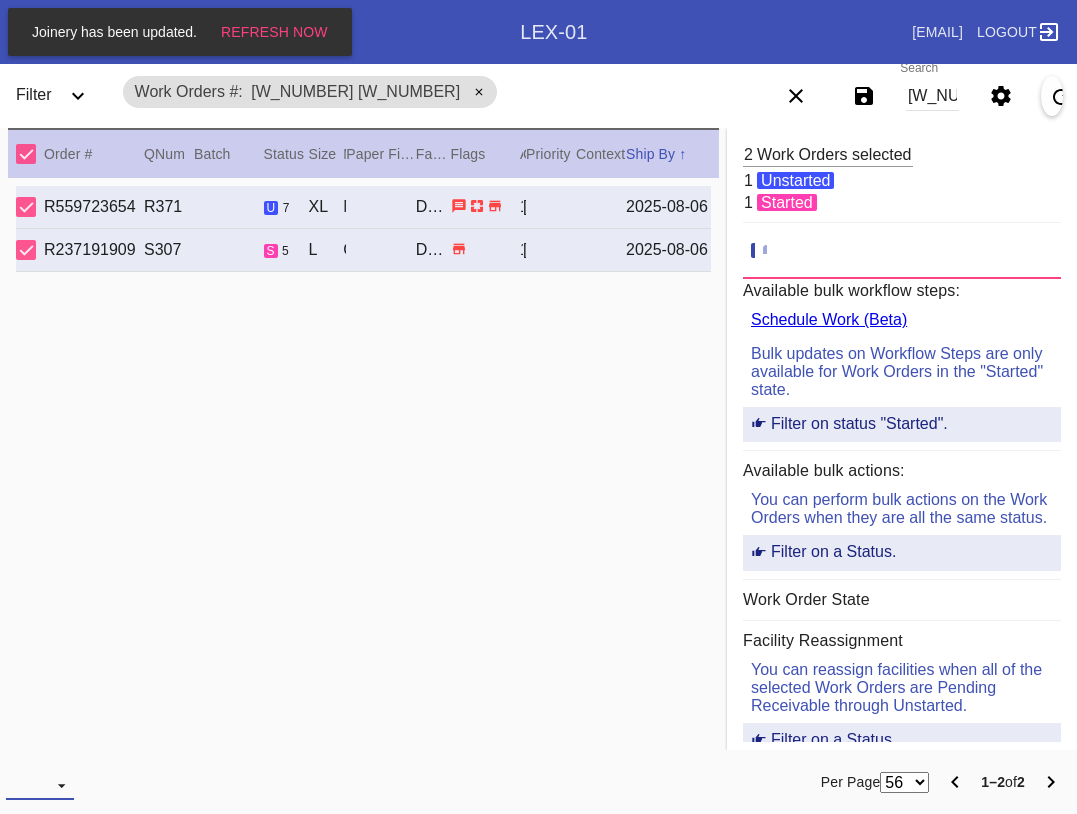 click at bounding box center (40, 785) 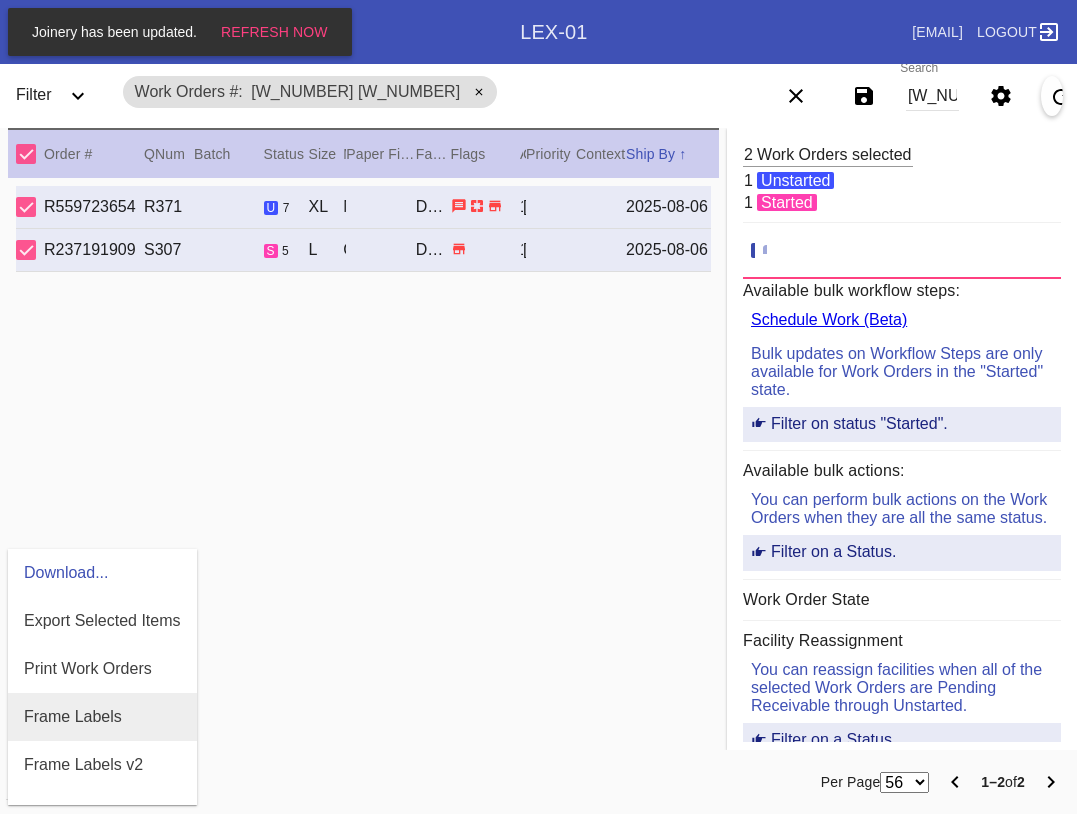 scroll, scrollTop: 100, scrollLeft: 0, axis: vertical 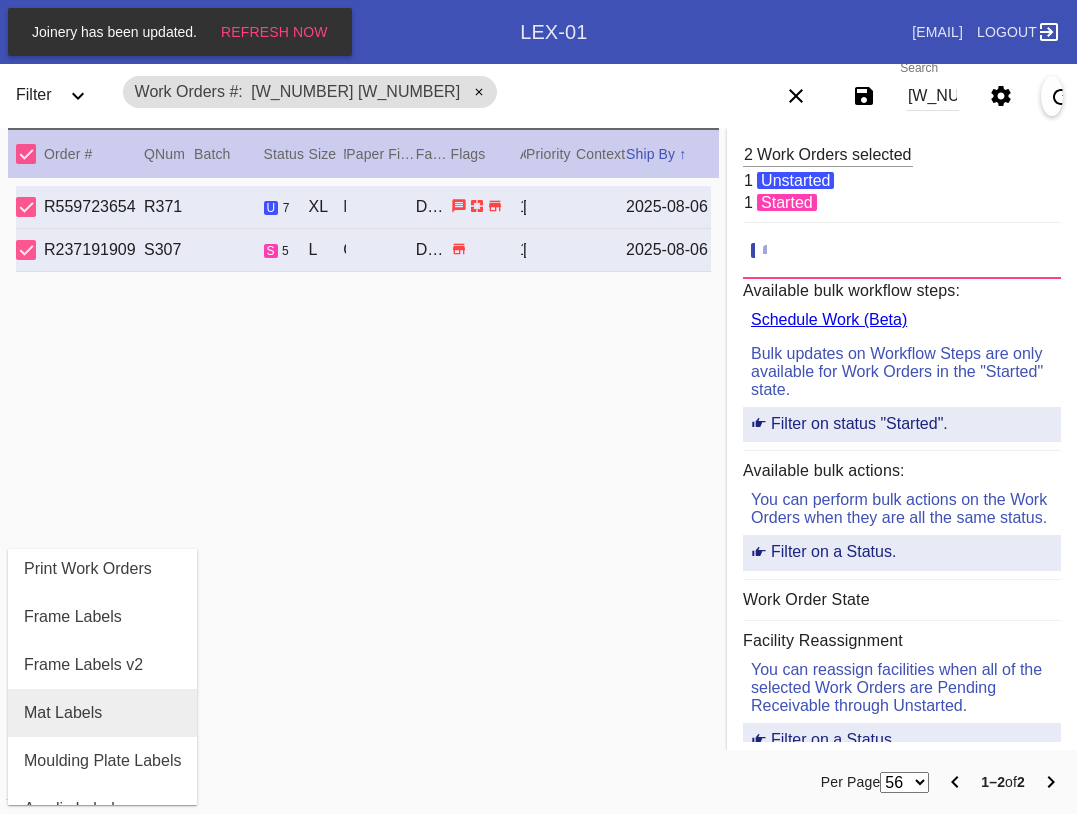 click on "Mat Labels" at bounding box center [102, 713] 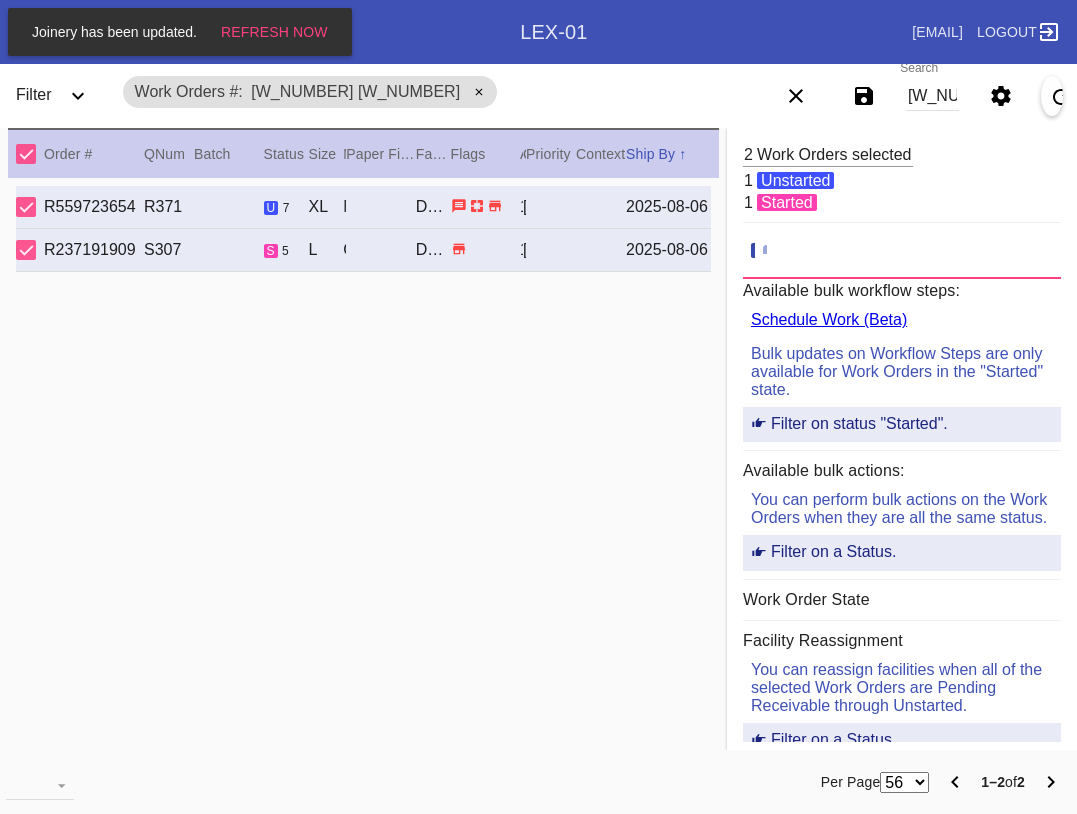 click on "[R_NUMBER] [R_NUMBER] [R_NUMBER] XL Marin / White DCA-05 1 [FIRST] [LAST]
[DATE] [S_NUMBER] [S_NUMBER] [S_NUMBER] L Cherry Angled / No Mat DCA-05 1 [FIRST] [LAST]
[DATE]" at bounding box center (363, 466) 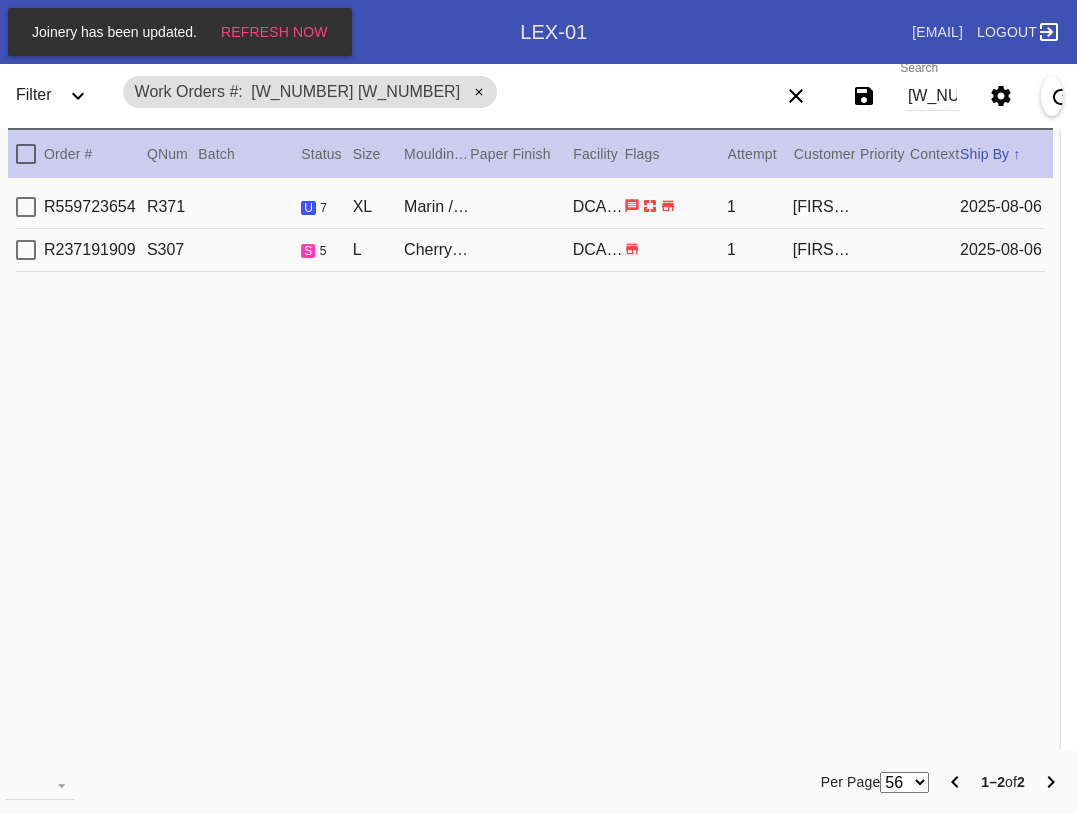 click at bounding box center (26, 154) 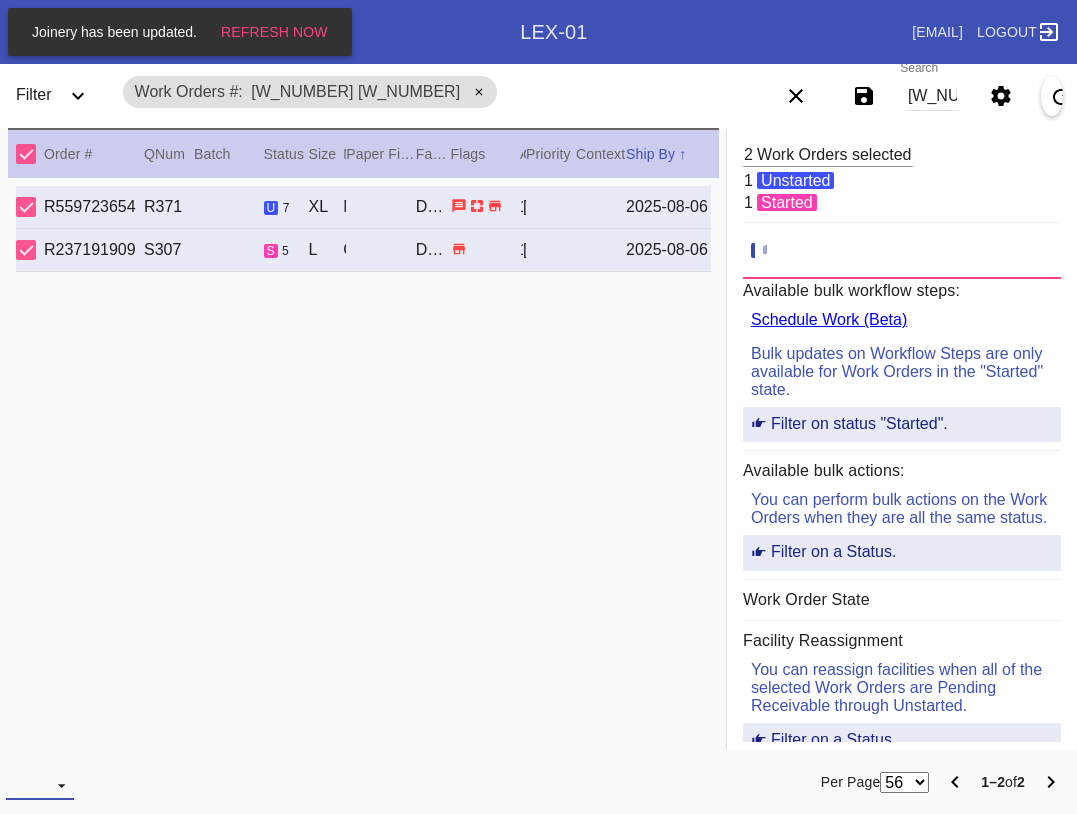 click at bounding box center (40, 785) 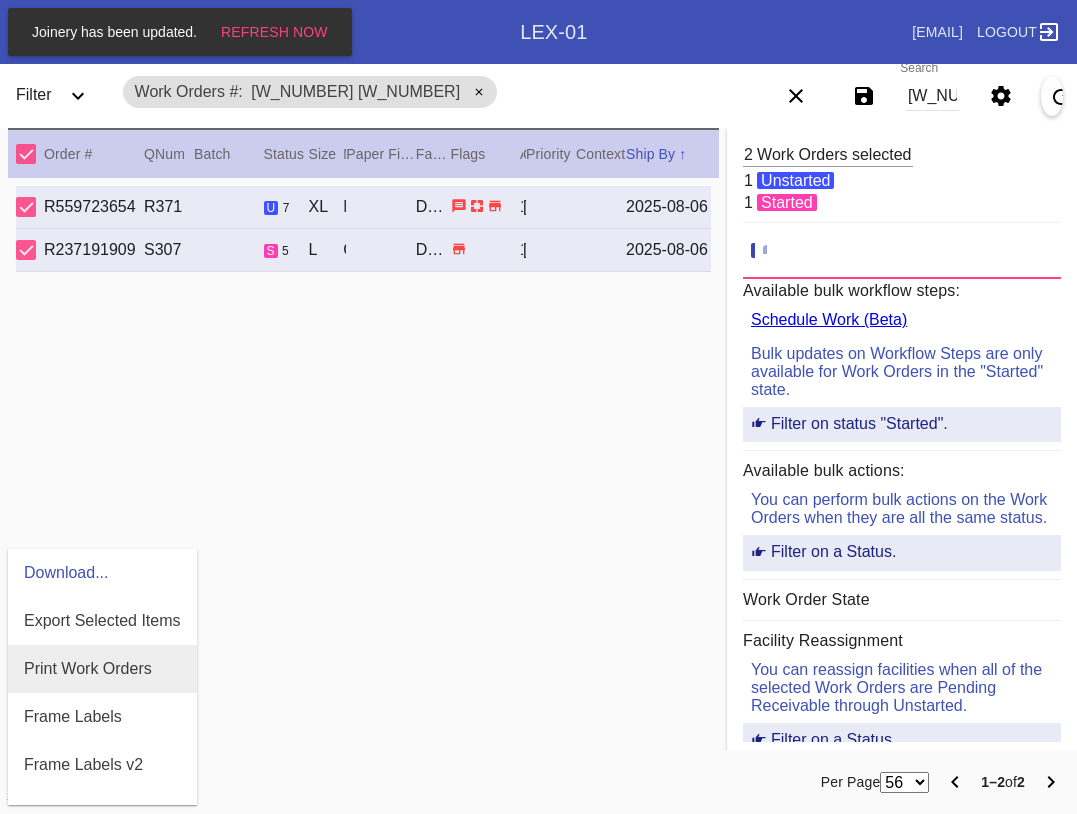 scroll, scrollTop: 100, scrollLeft: 0, axis: vertical 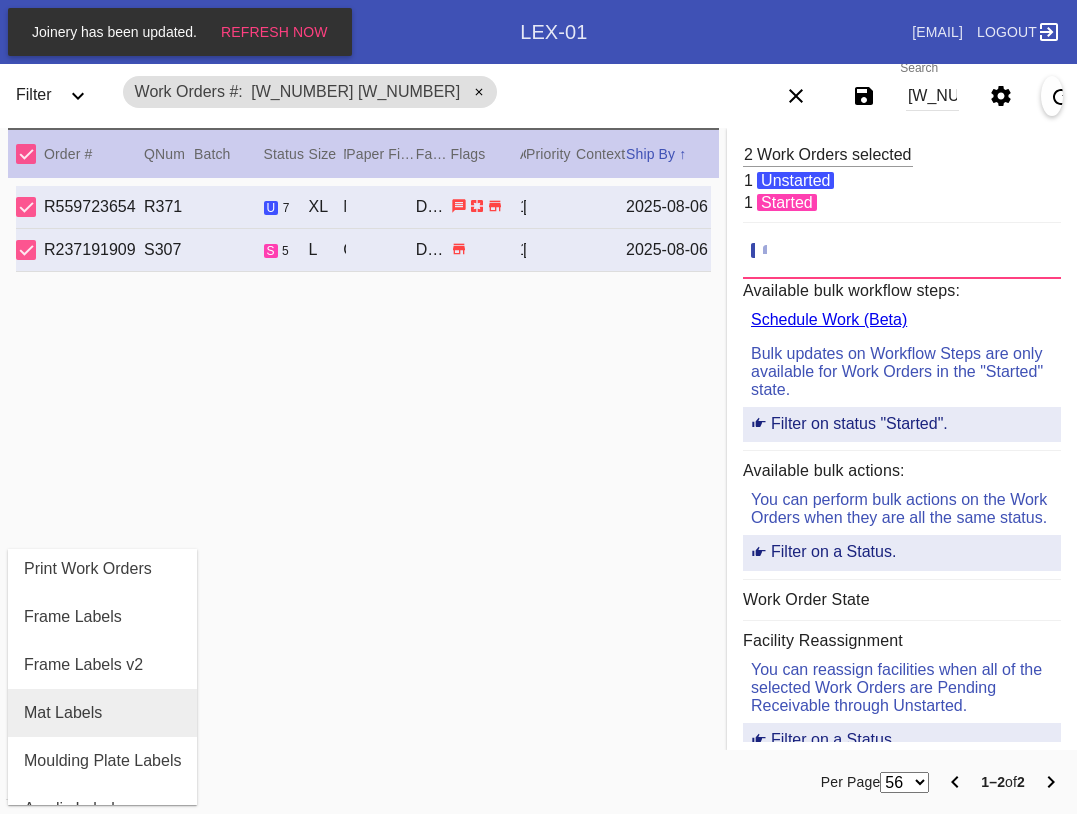 click on "Mat Labels" at bounding box center (102, 713) 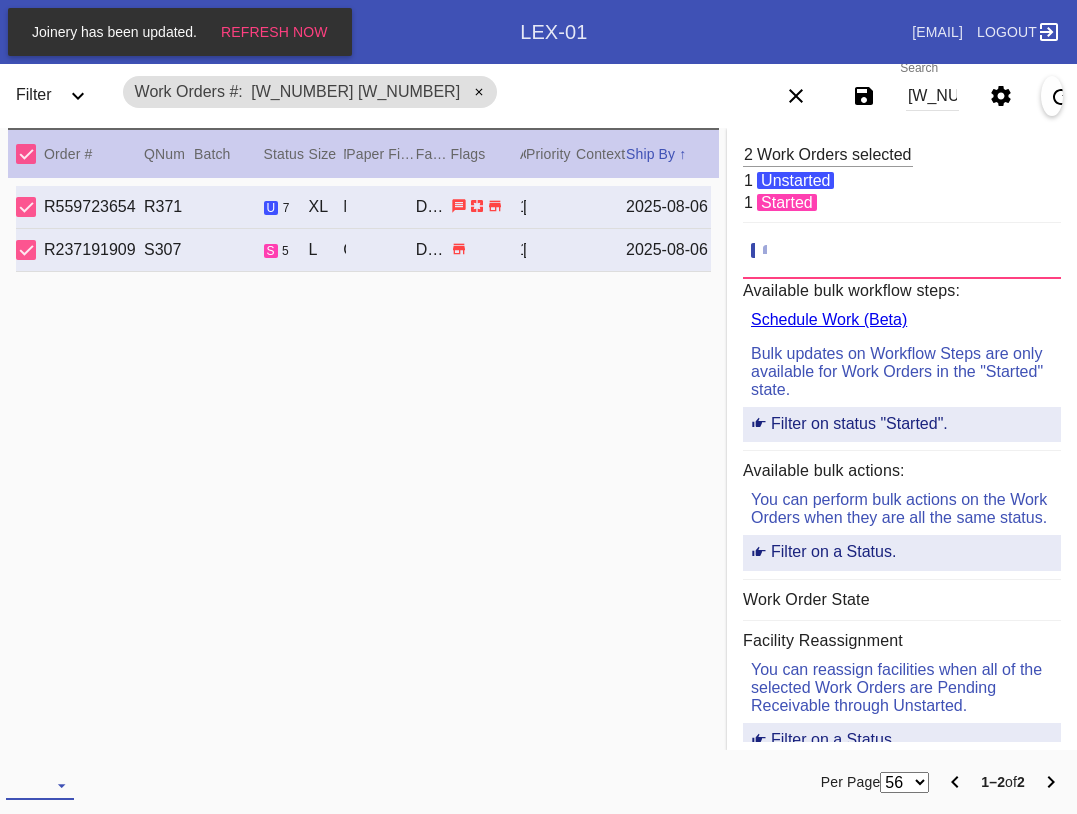 click at bounding box center [40, 785] 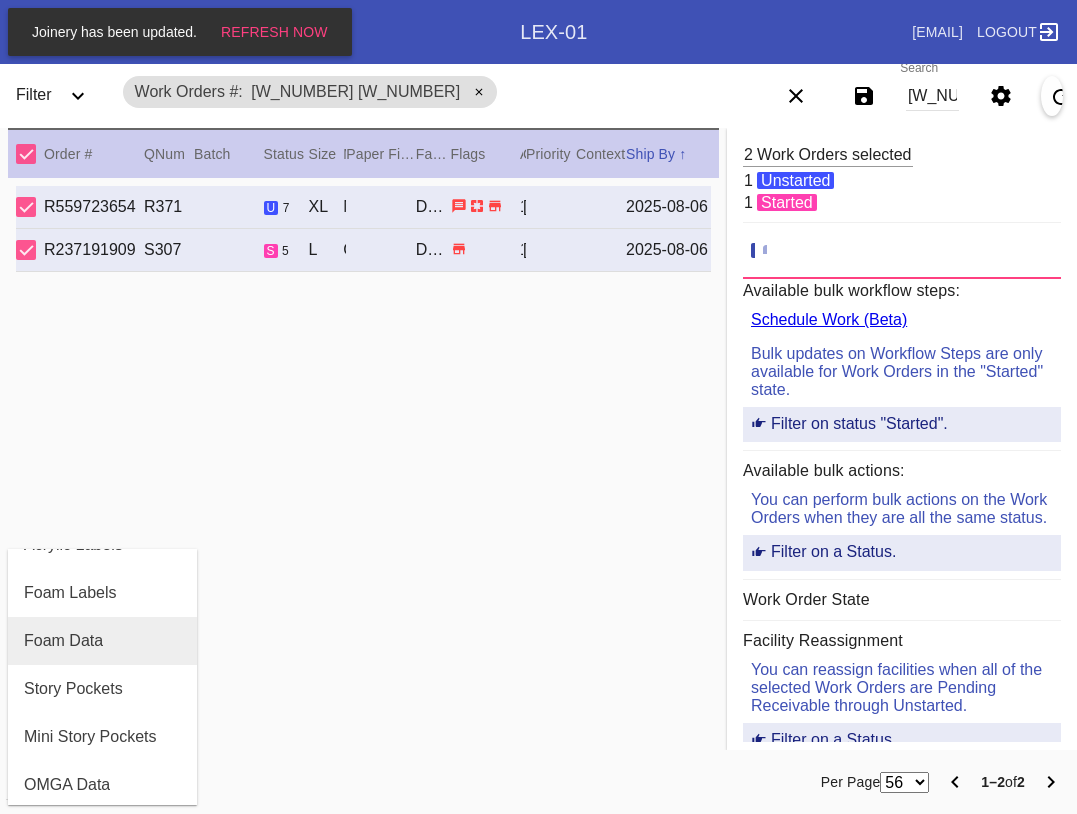 scroll, scrollTop: 464, scrollLeft: 0, axis: vertical 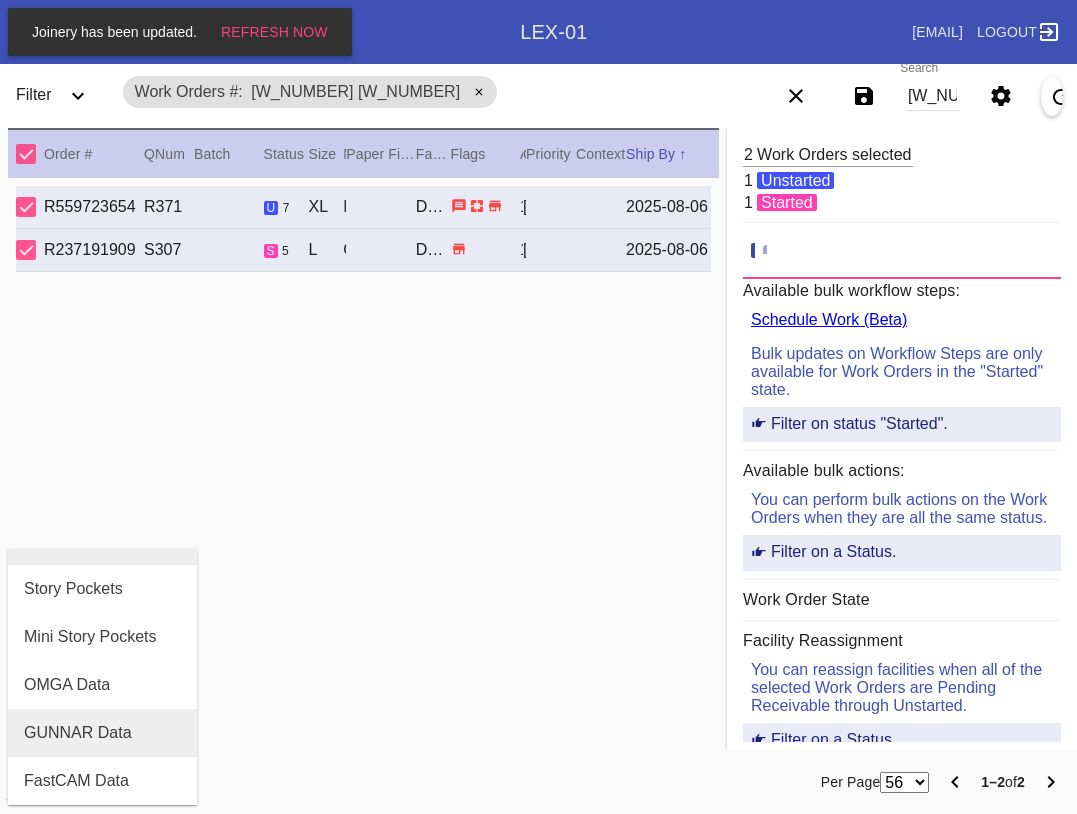 click on "GUNNAR Data" at bounding box center (102, 733) 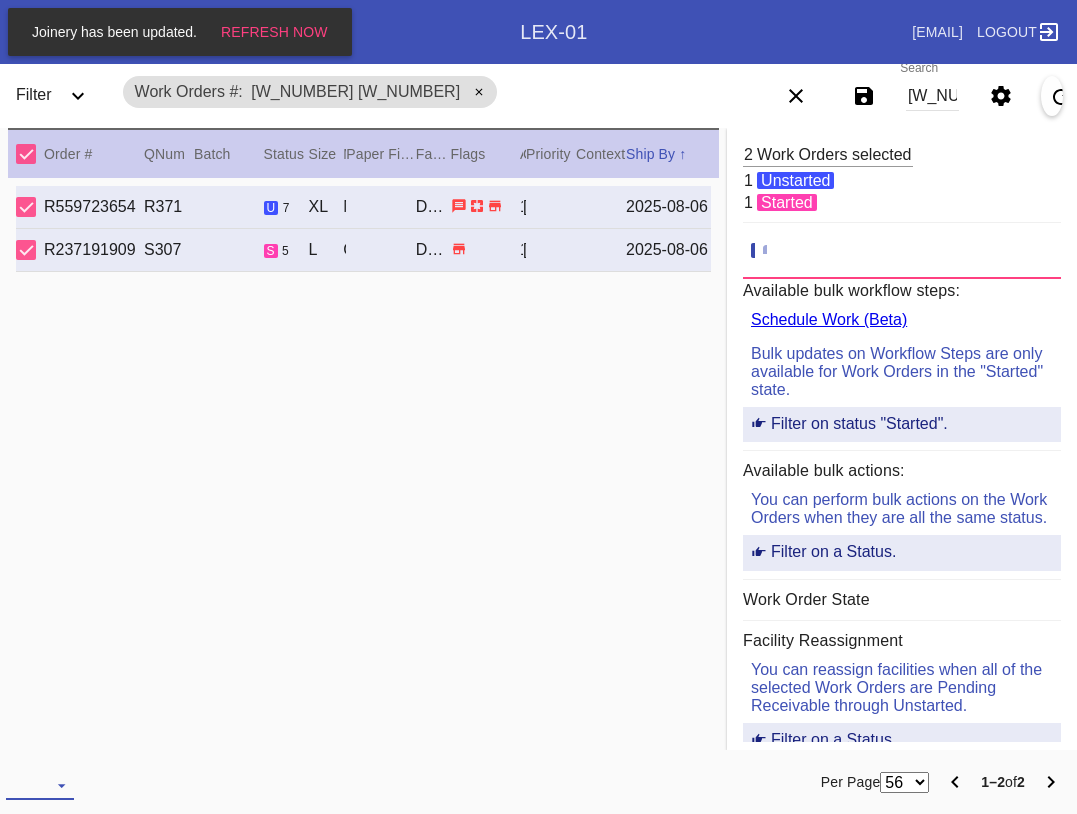 click at bounding box center (40, 785) 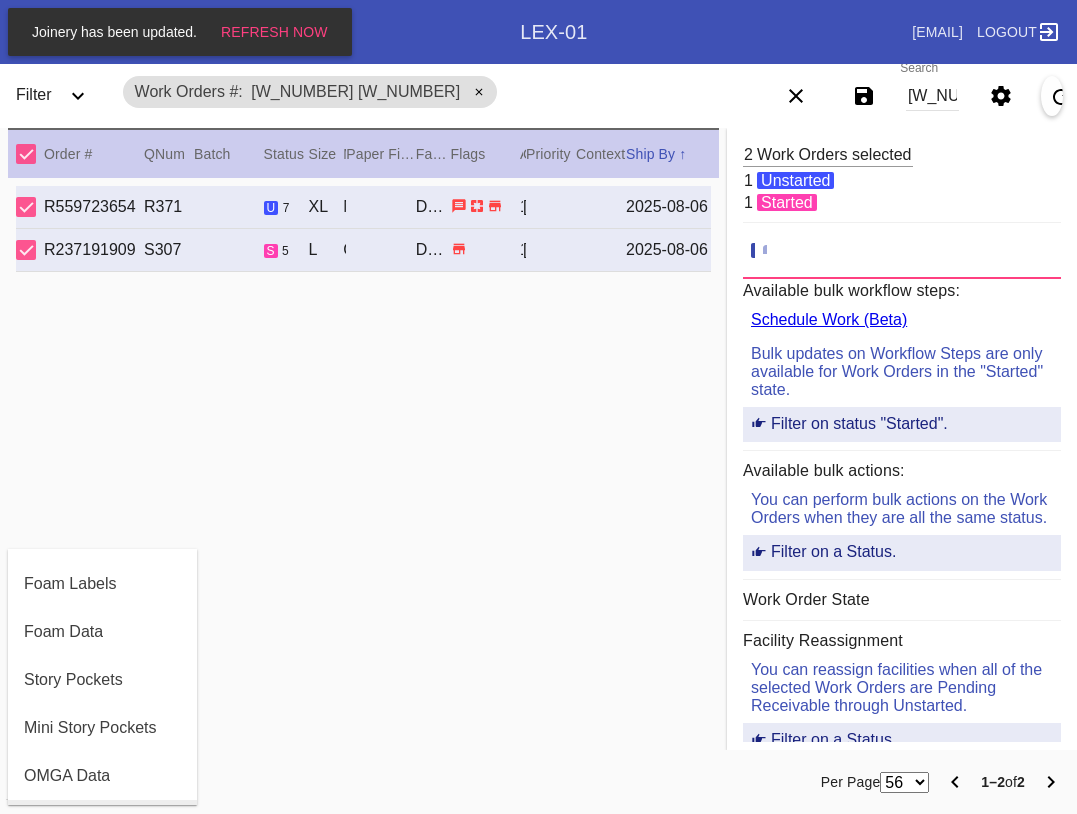 scroll, scrollTop: 464, scrollLeft: 0, axis: vertical 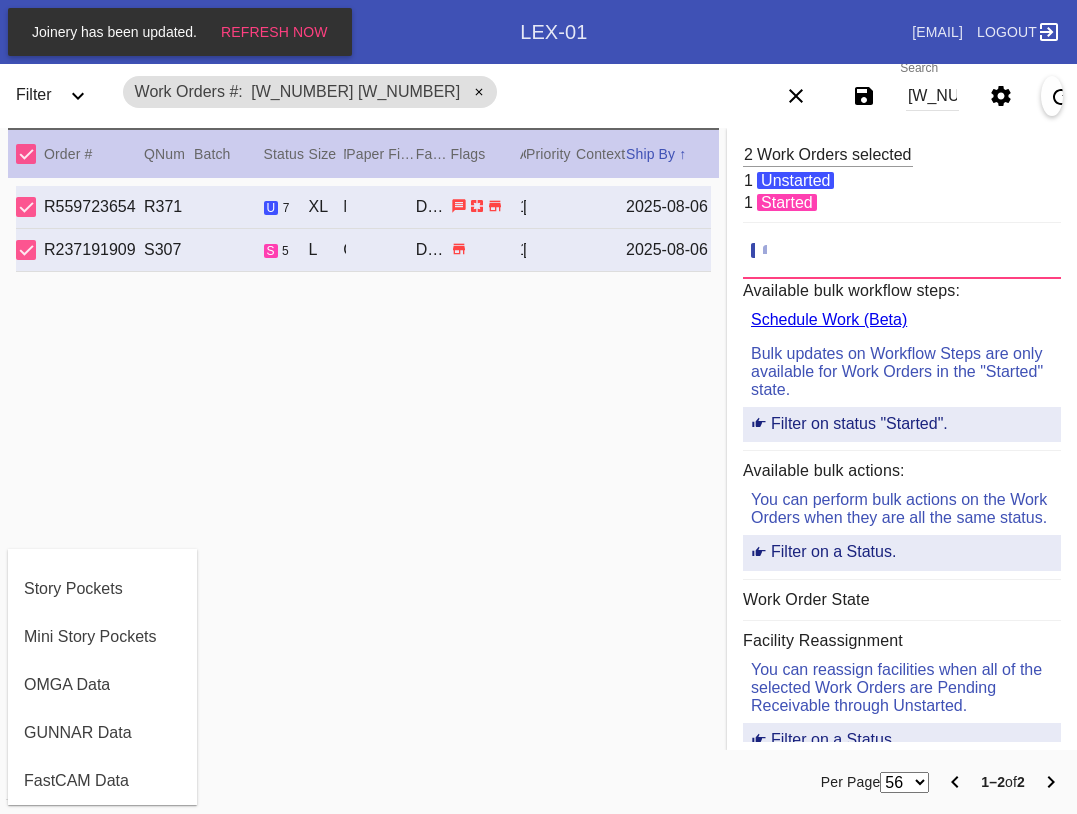 click at bounding box center [538, 407] 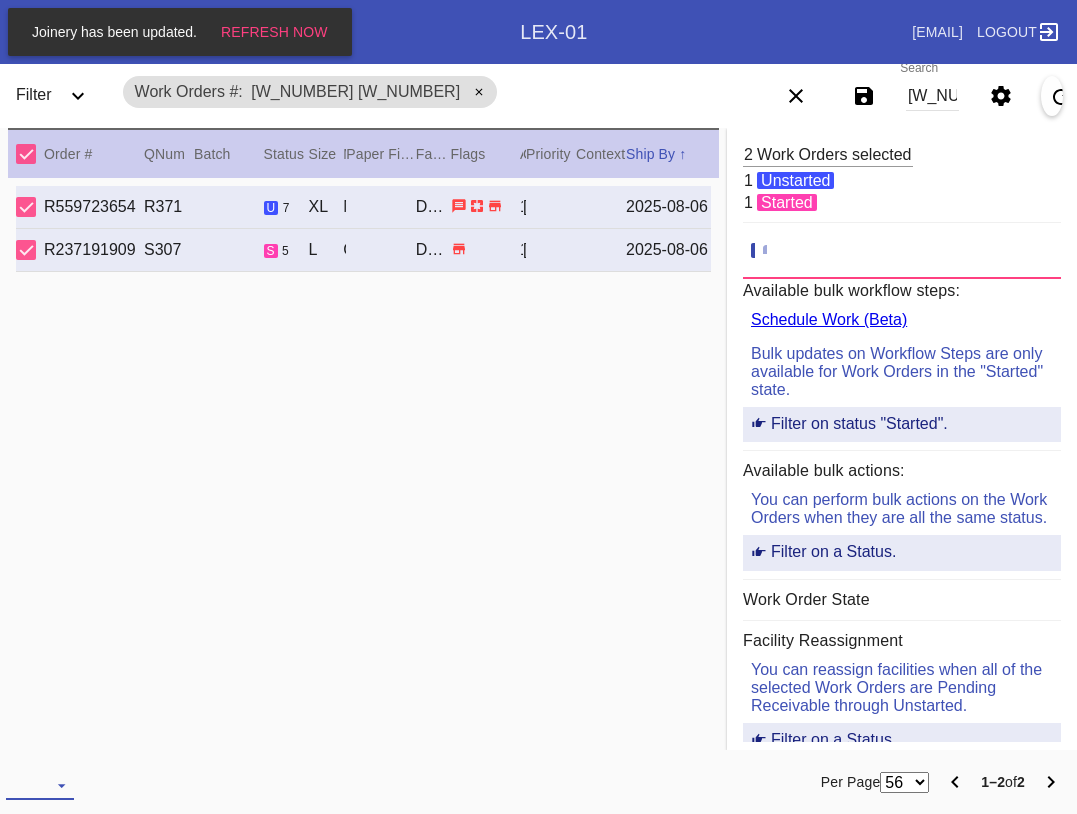 click on "[R_NUMBER] [R_NUMBER] [R_NUMBER] XL Marin / White DCA-05 1 [FIRST] [LAST]
[DATE] [S_NUMBER] [S_NUMBER] [S_NUMBER] L Cherry Angled / No Mat DCA-05 1 [FIRST] [LAST]
[DATE]" at bounding box center (363, 466) 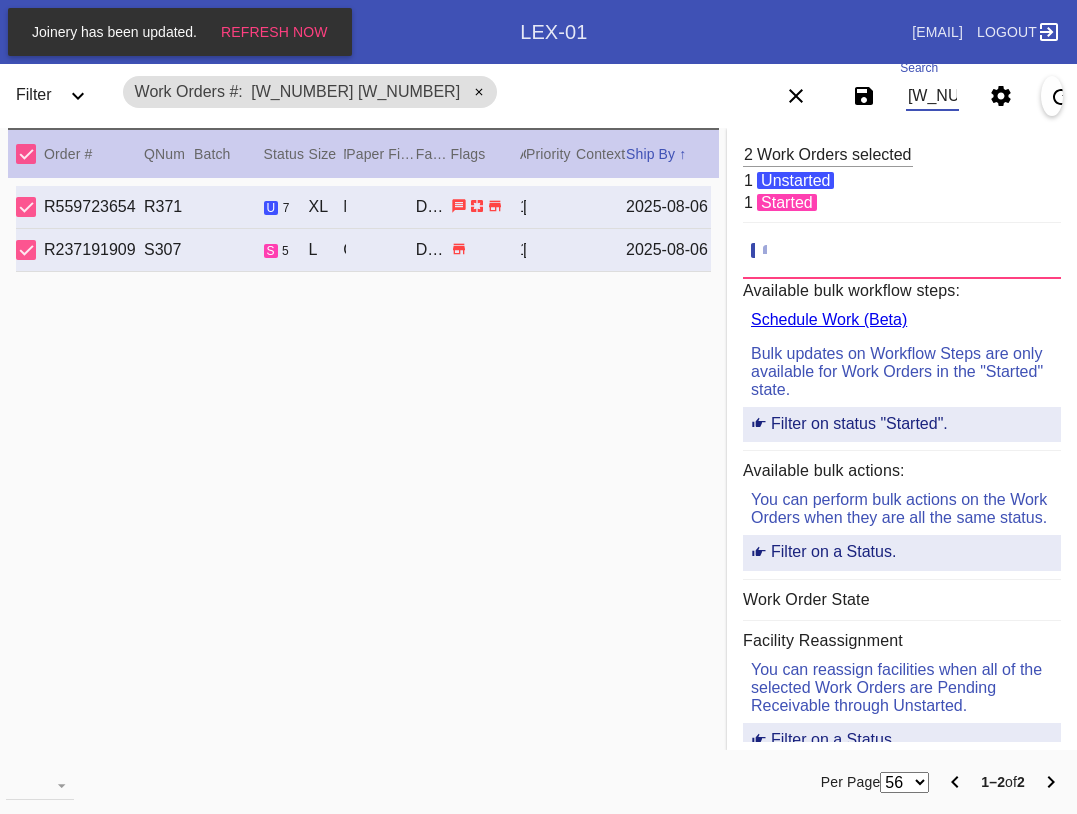 click on "[W_NUMBER] [W_NUMBER]" at bounding box center [932, 96] 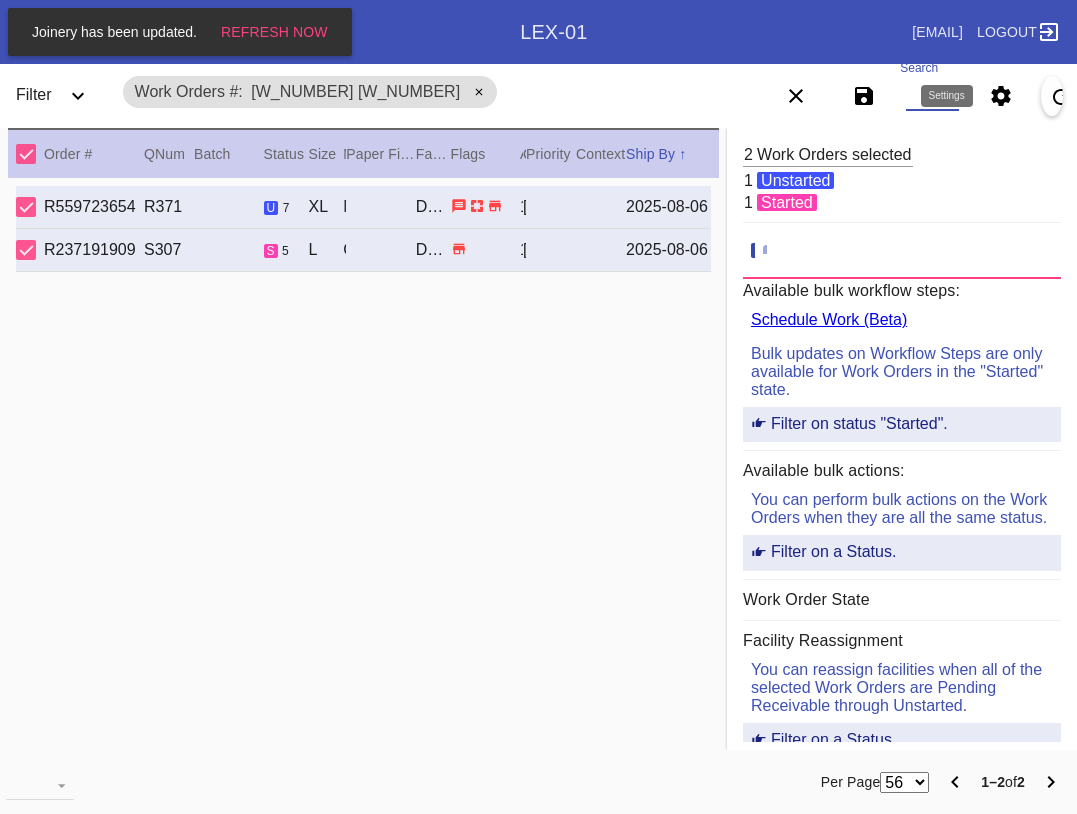 paste on "[W_NUMBER] [W_NUMBER]" 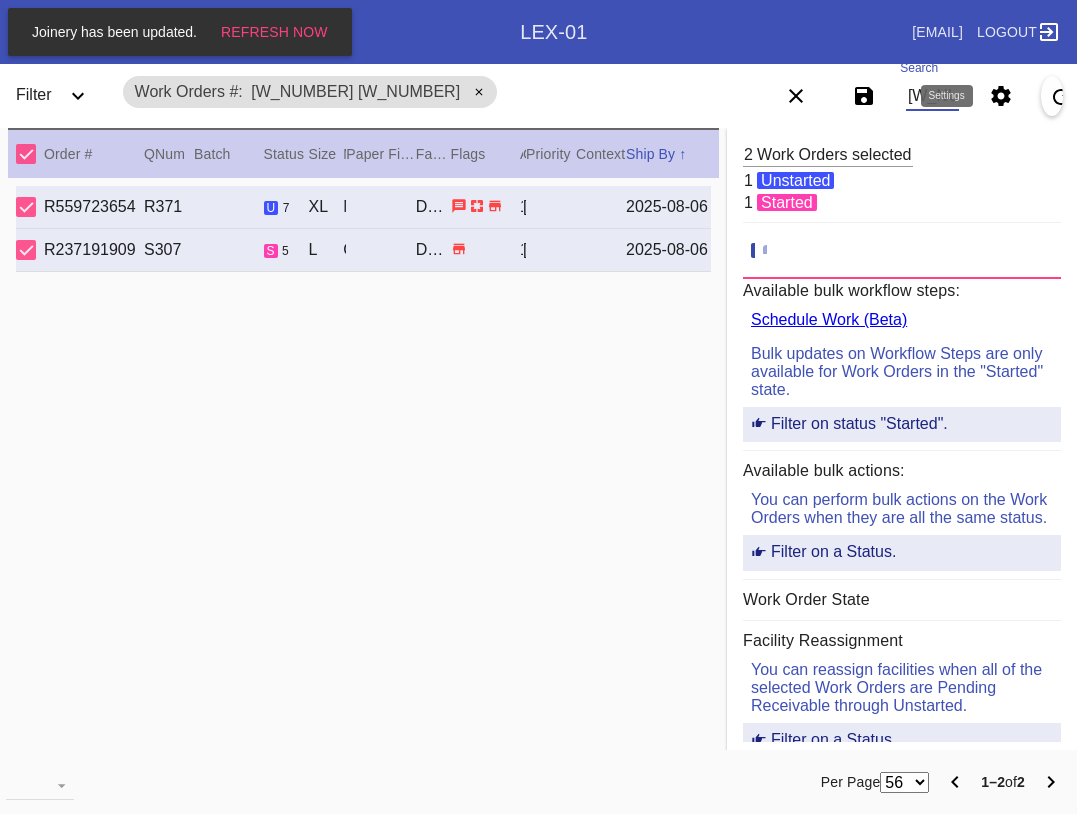 scroll, scrollTop: 0, scrollLeft: 252, axis: horizontal 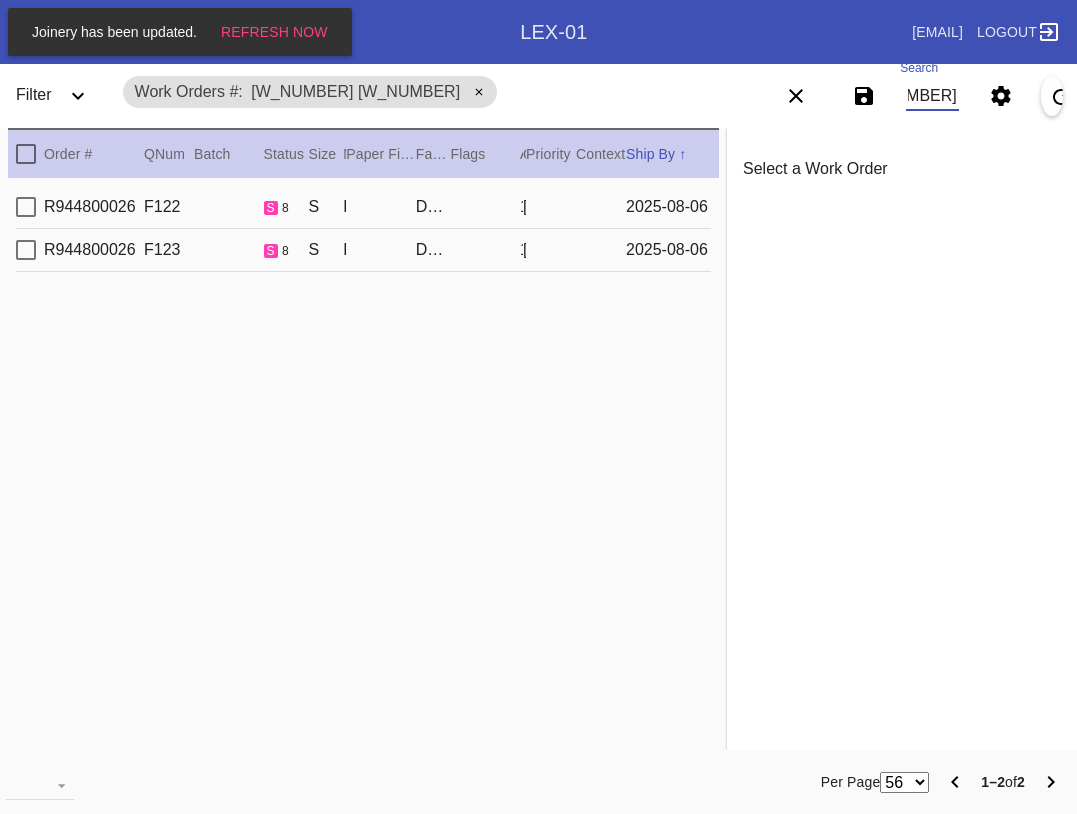 type on "[W_NUMBER] [W_NUMBER]" 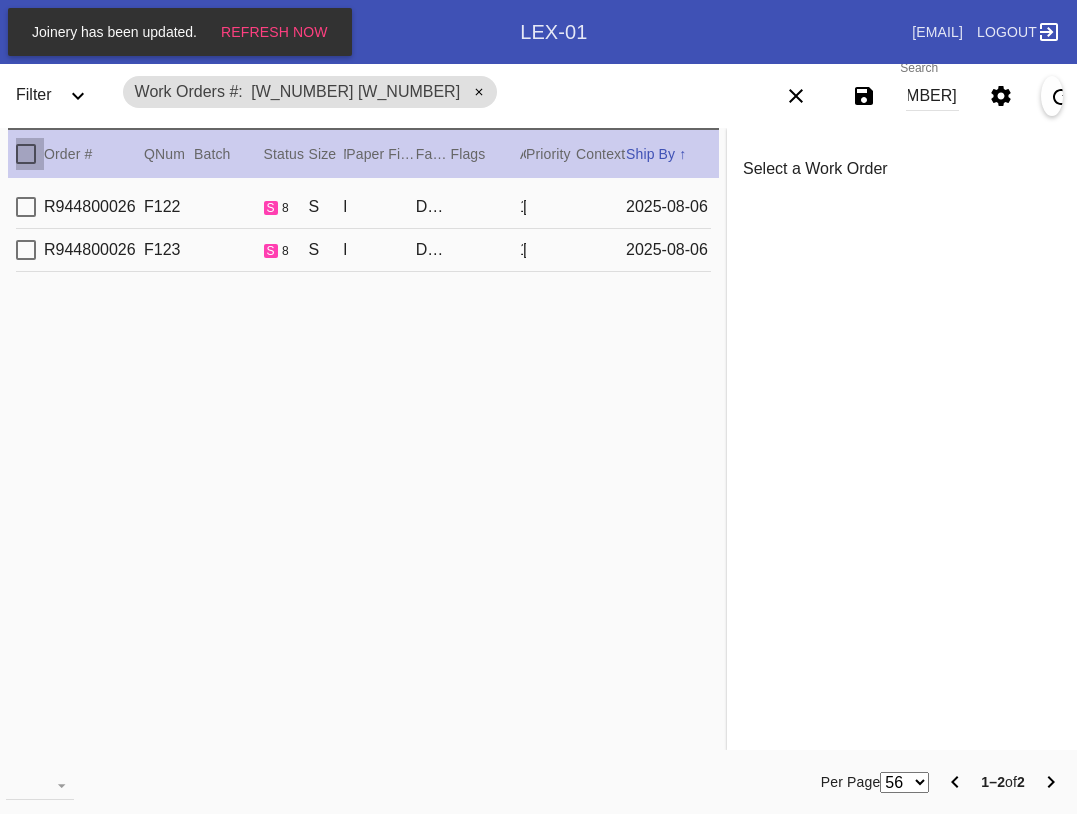 drag, startPoint x: 17, startPoint y: 147, endPoint x: 64, endPoint y: 534, distance: 389.84357 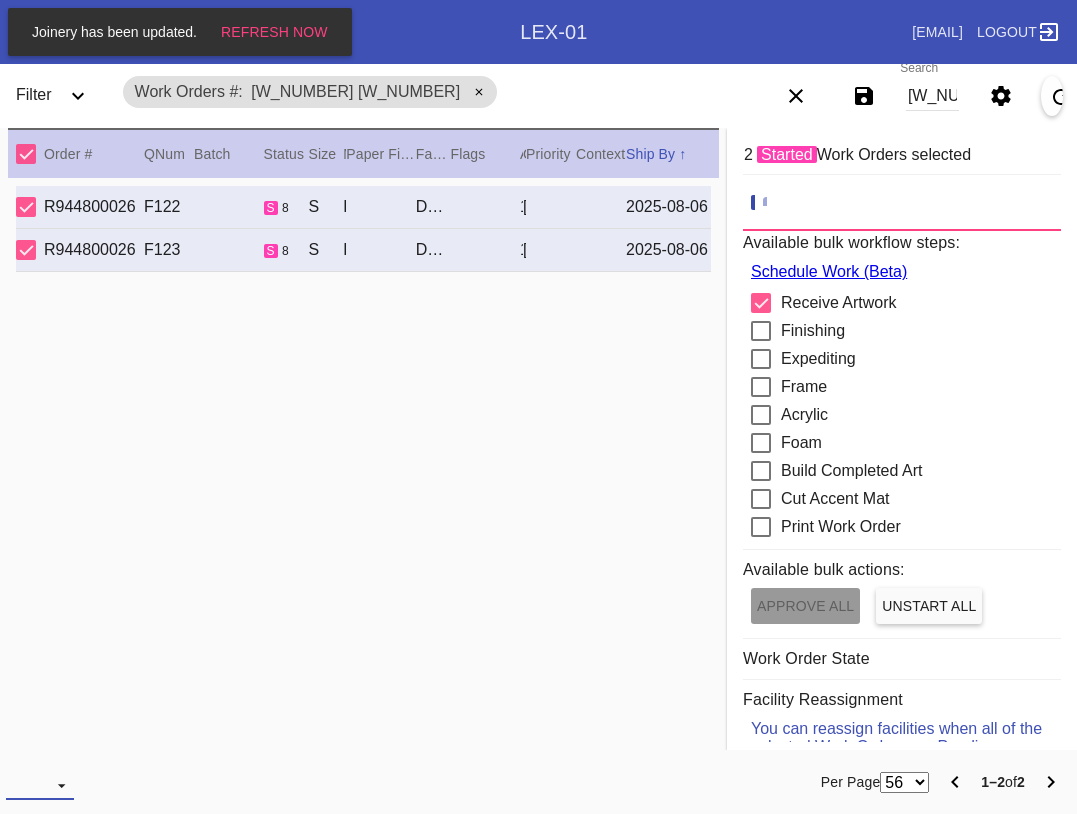 click at bounding box center [40, 785] 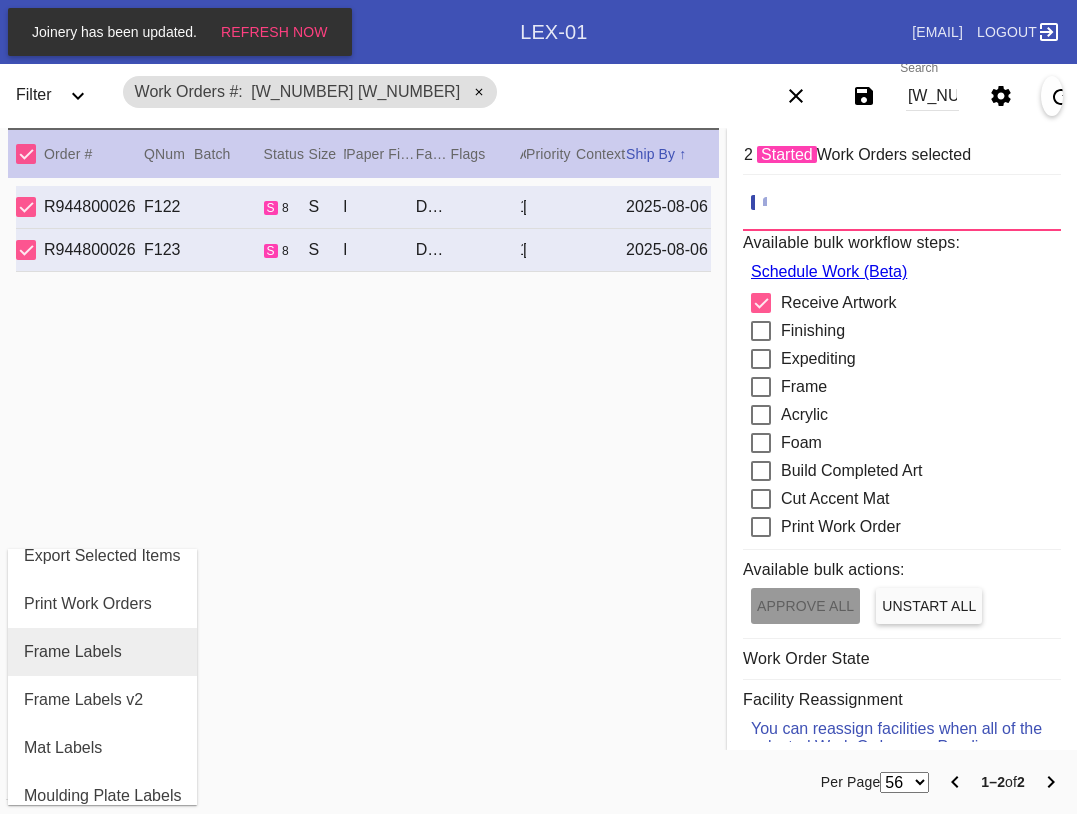 scroll, scrollTop: 100, scrollLeft: 0, axis: vertical 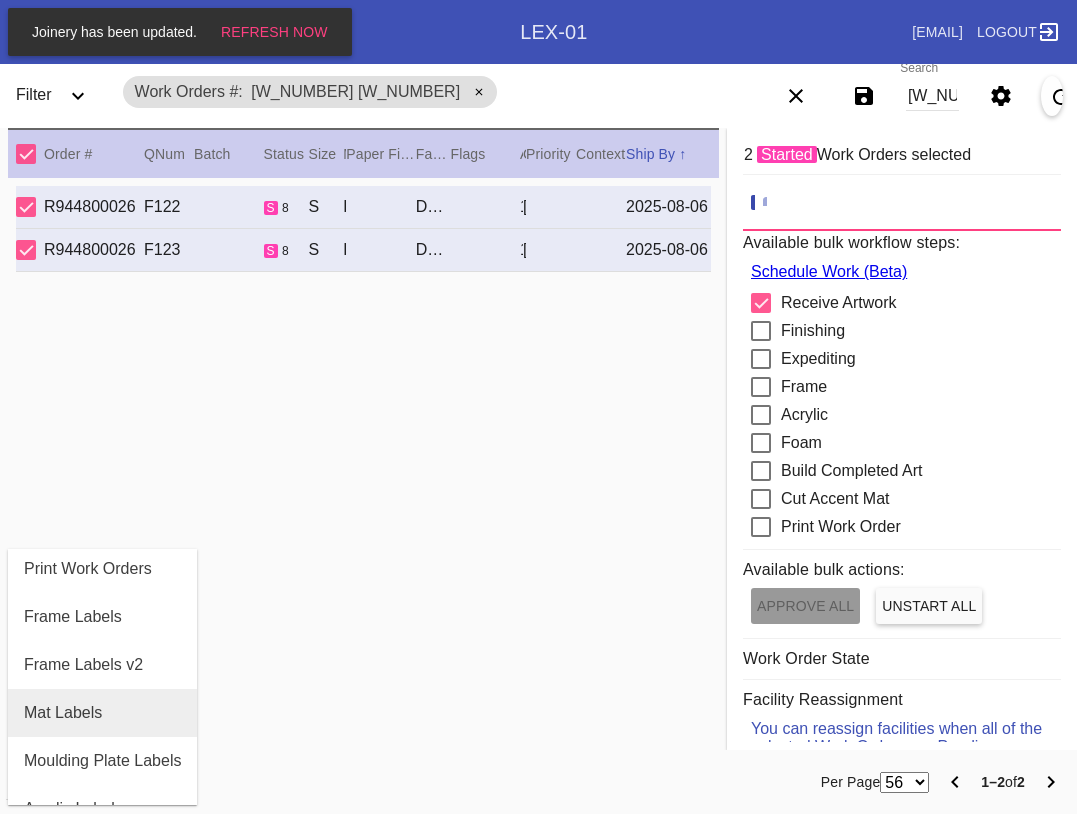 click on "Mat Labels" at bounding box center (63, 713) 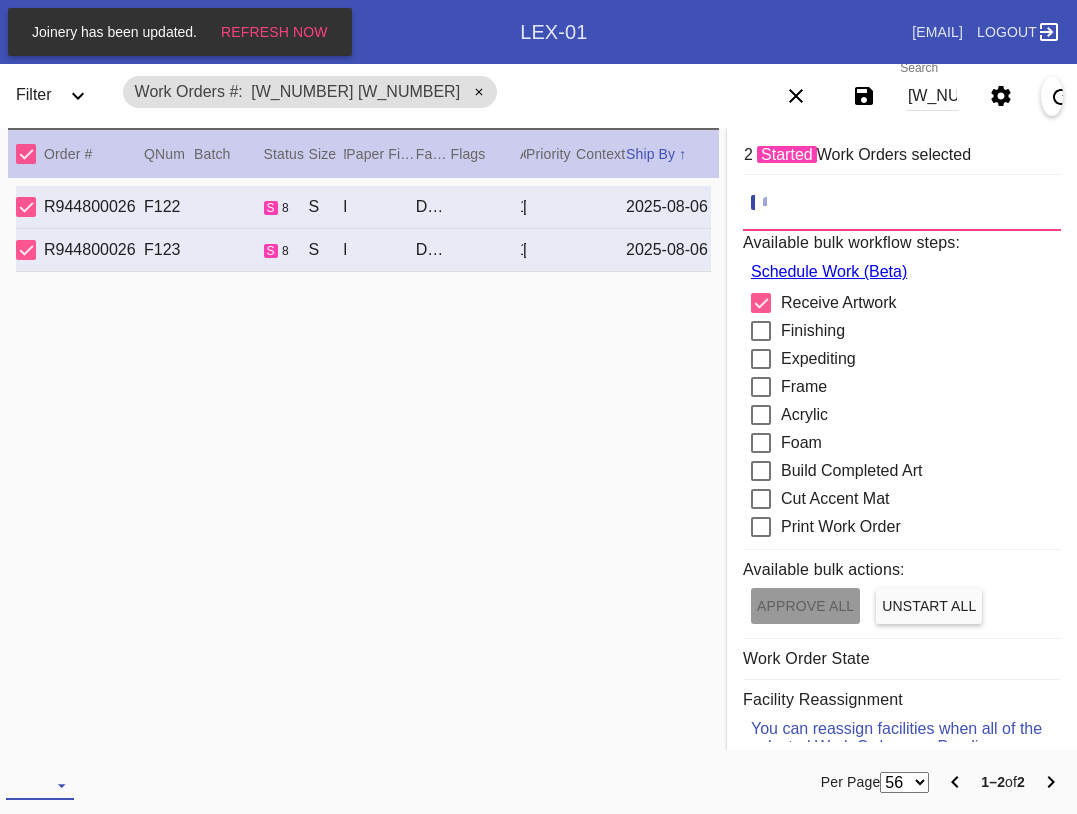 drag, startPoint x: 61, startPoint y: 772, endPoint x: 63, endPoint y: 741, distance: 31.06445 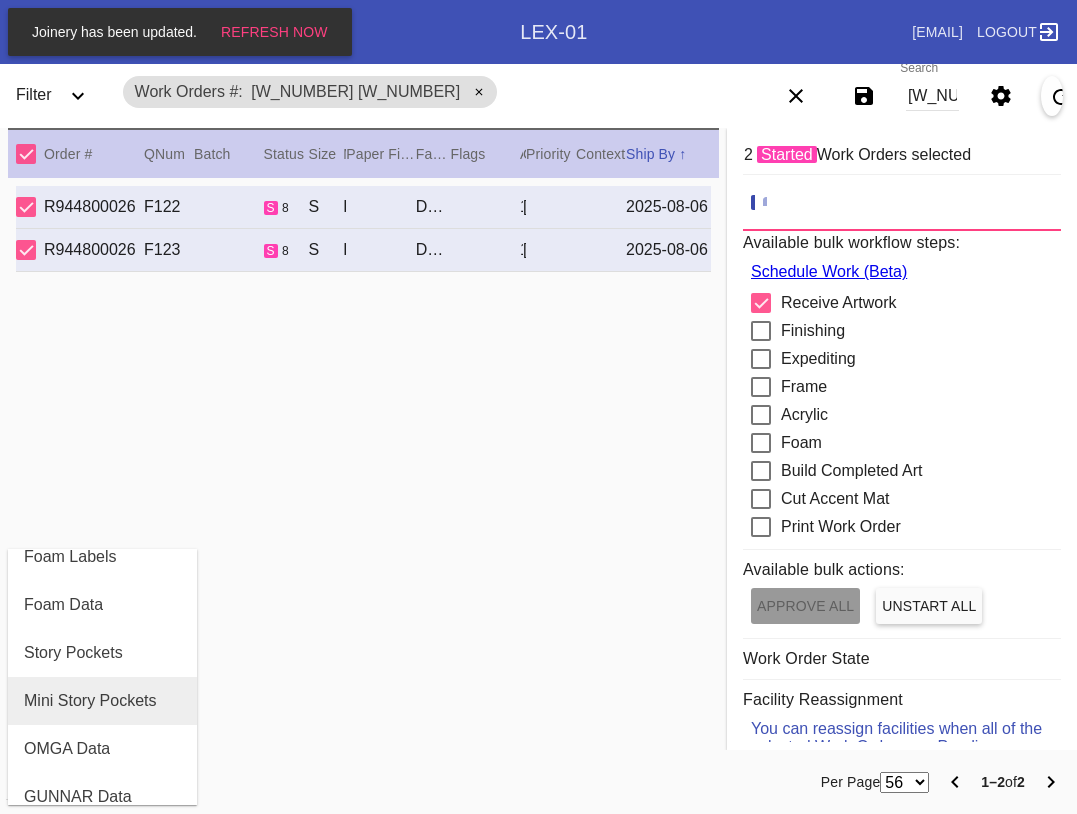 scroll, scrollTop: 464, scrollLeft: 0, axis: vertical 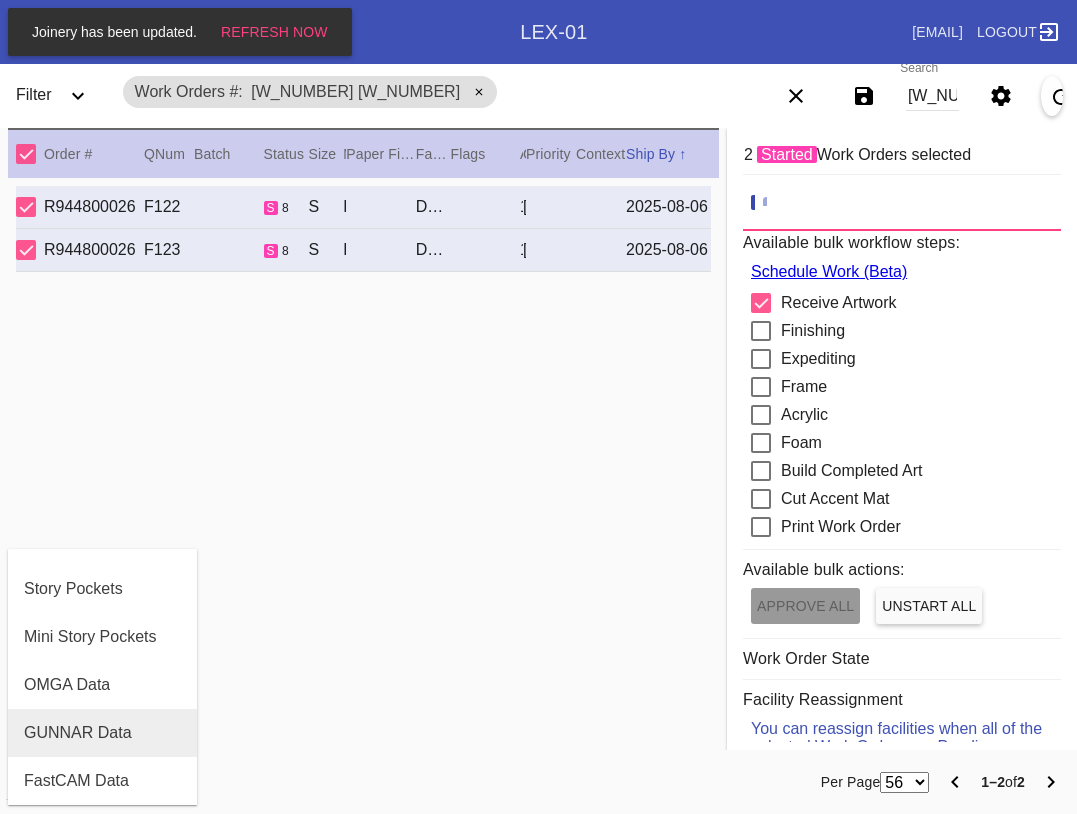 click on "GUNNAR Data" at bounding box center (102, 733) 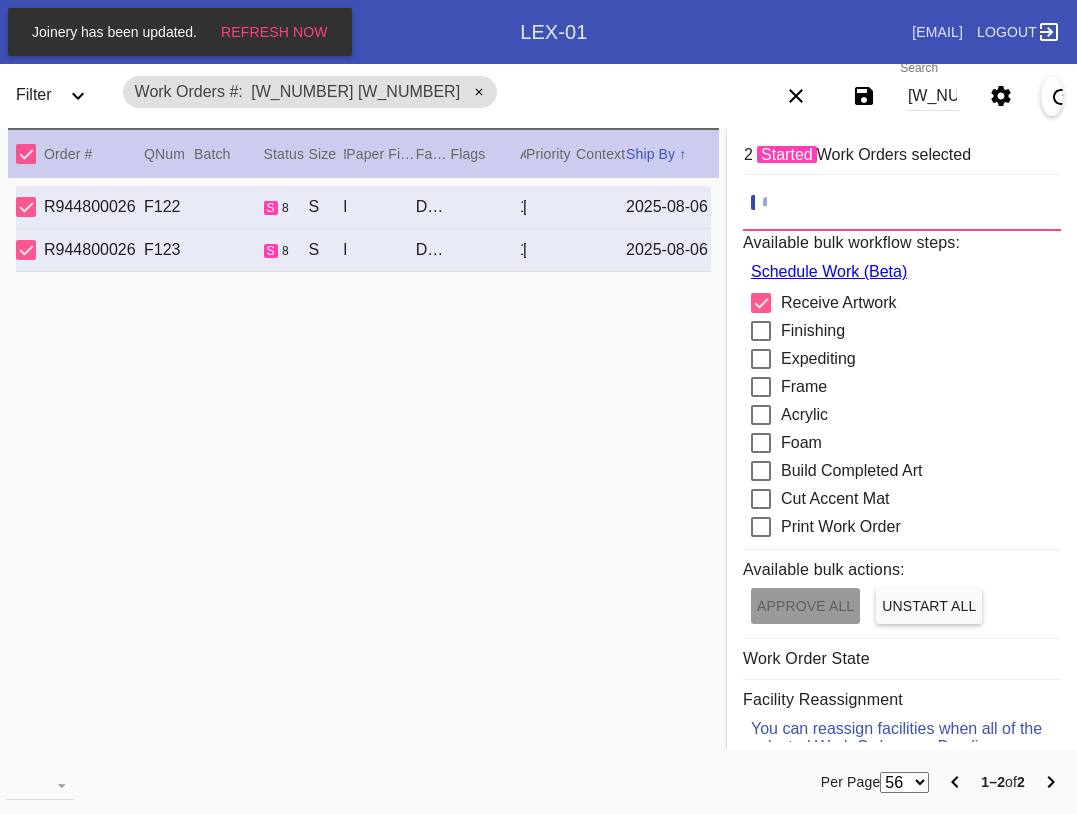click on "[W_NUMBER] [W_NUMBER]" at bounding box center (932, 96) 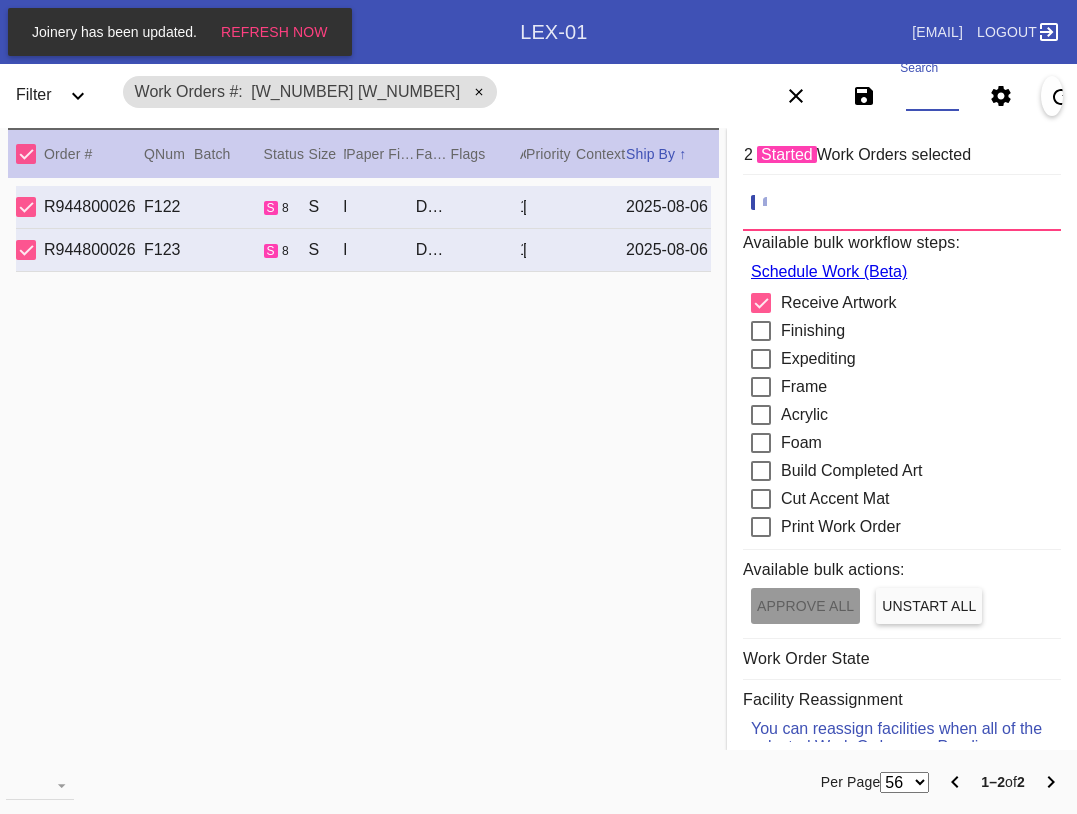 paste on "W959354654019156" 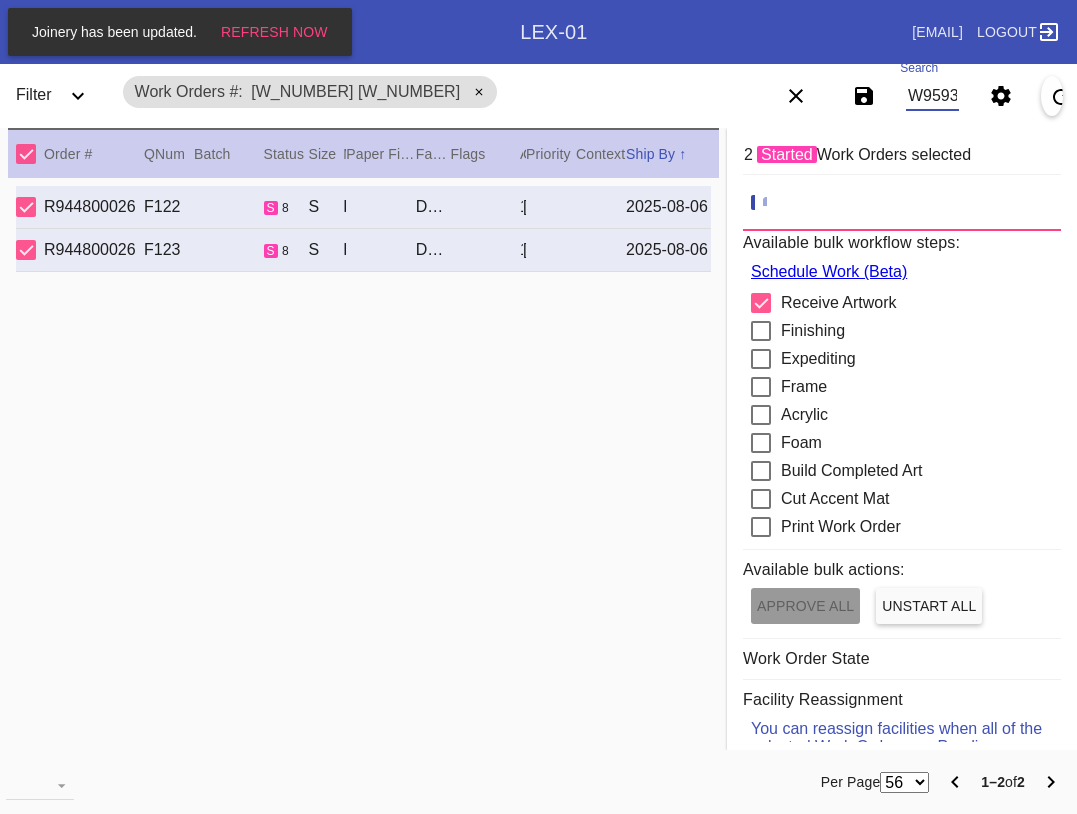 scroll, scrollTop: 0, scrollLeft: 99, axis: horizontal 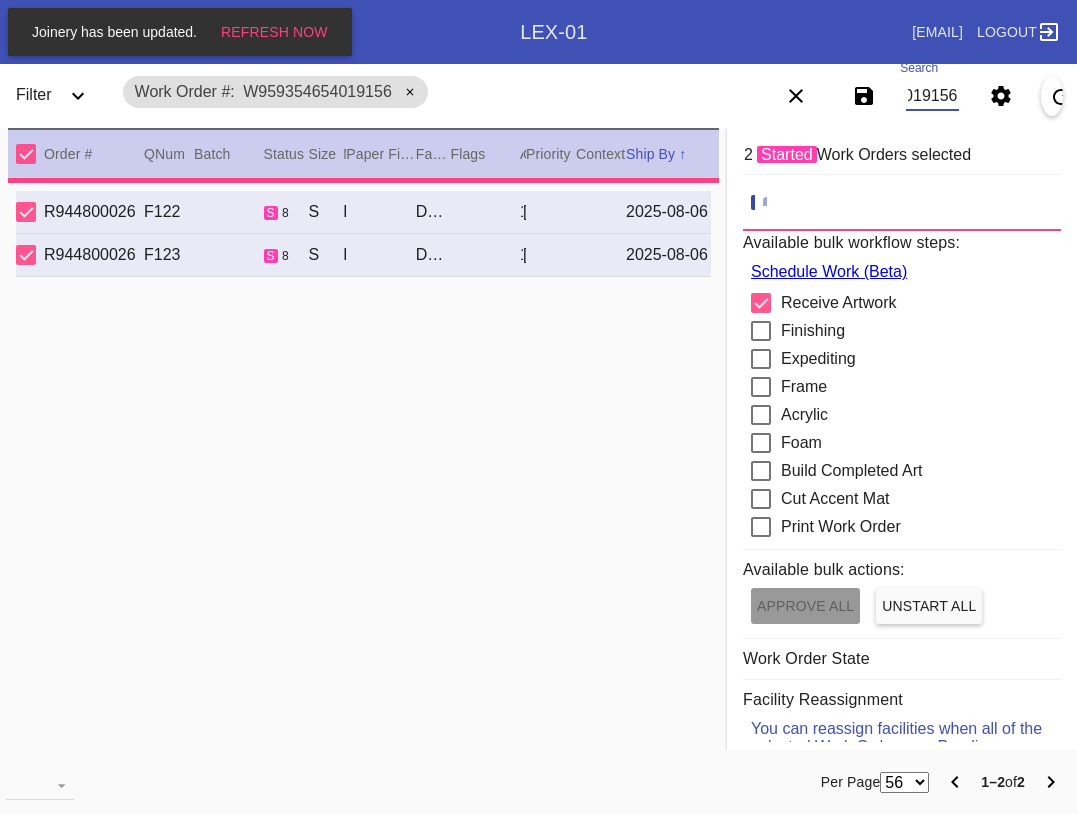 type on "2.5" 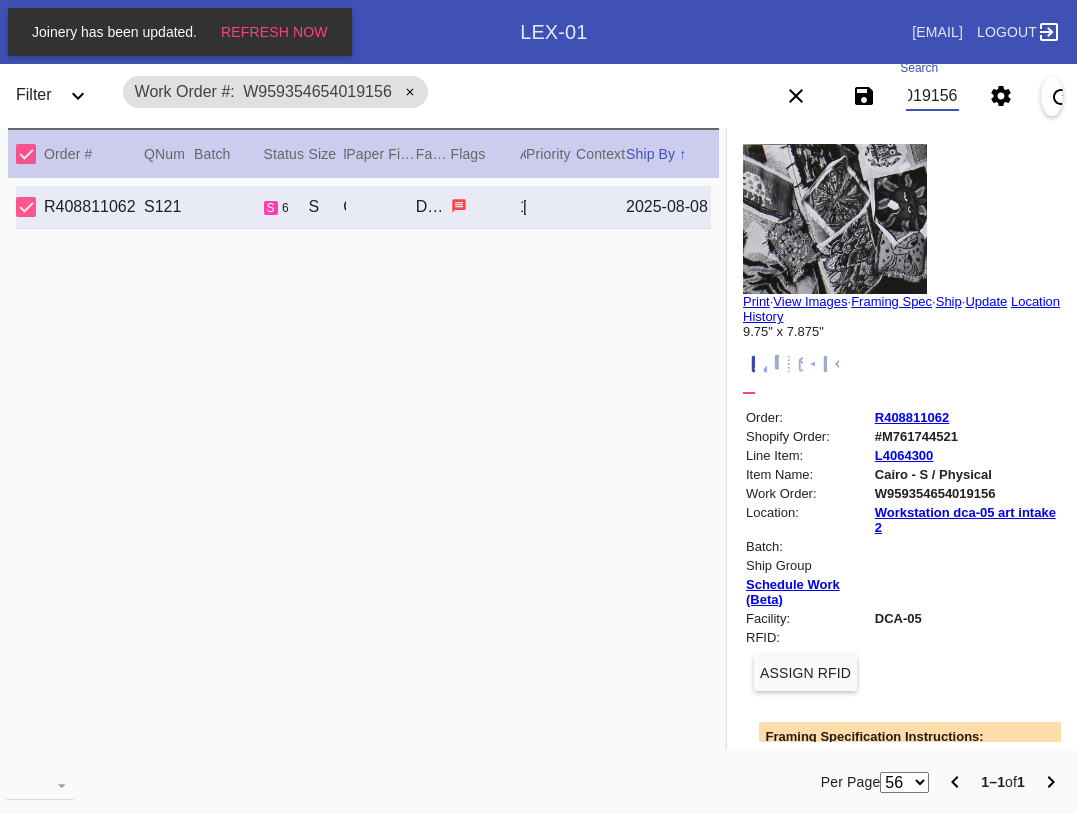 type on "W959354654019156" 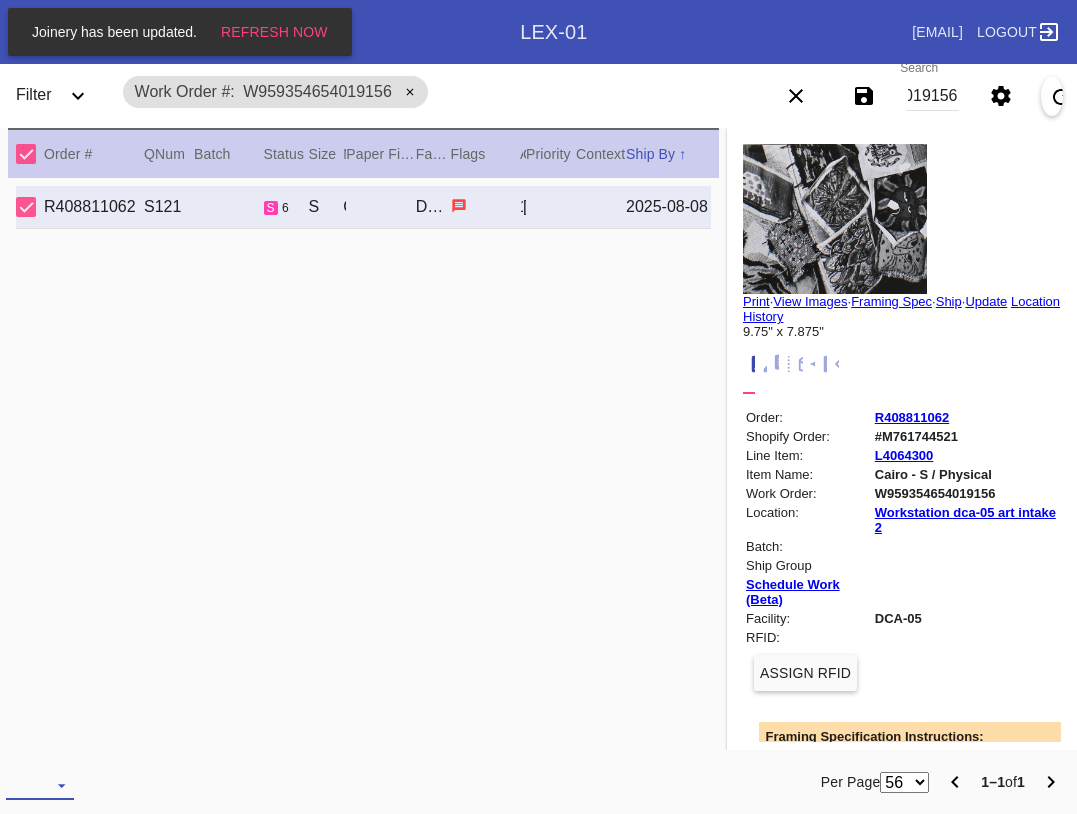 scroll, scrollTop: 0, scrollLeft: 0, axis: both 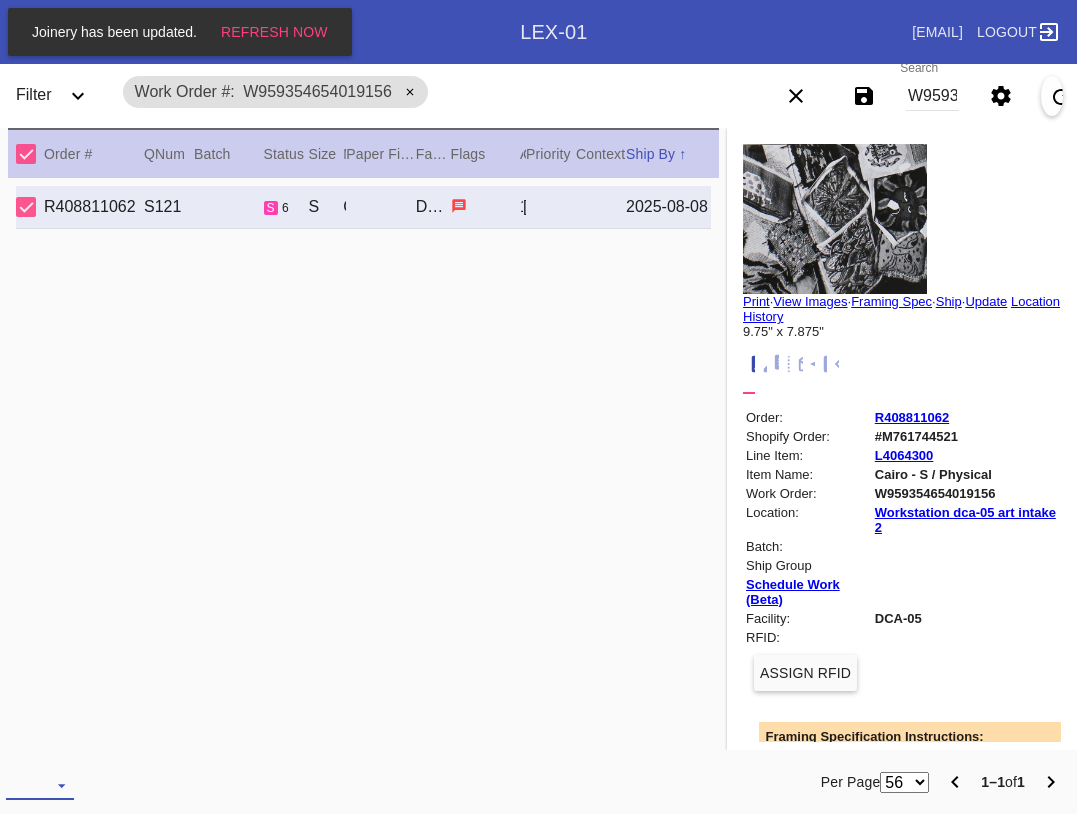 click at bounding box center [40, 785] 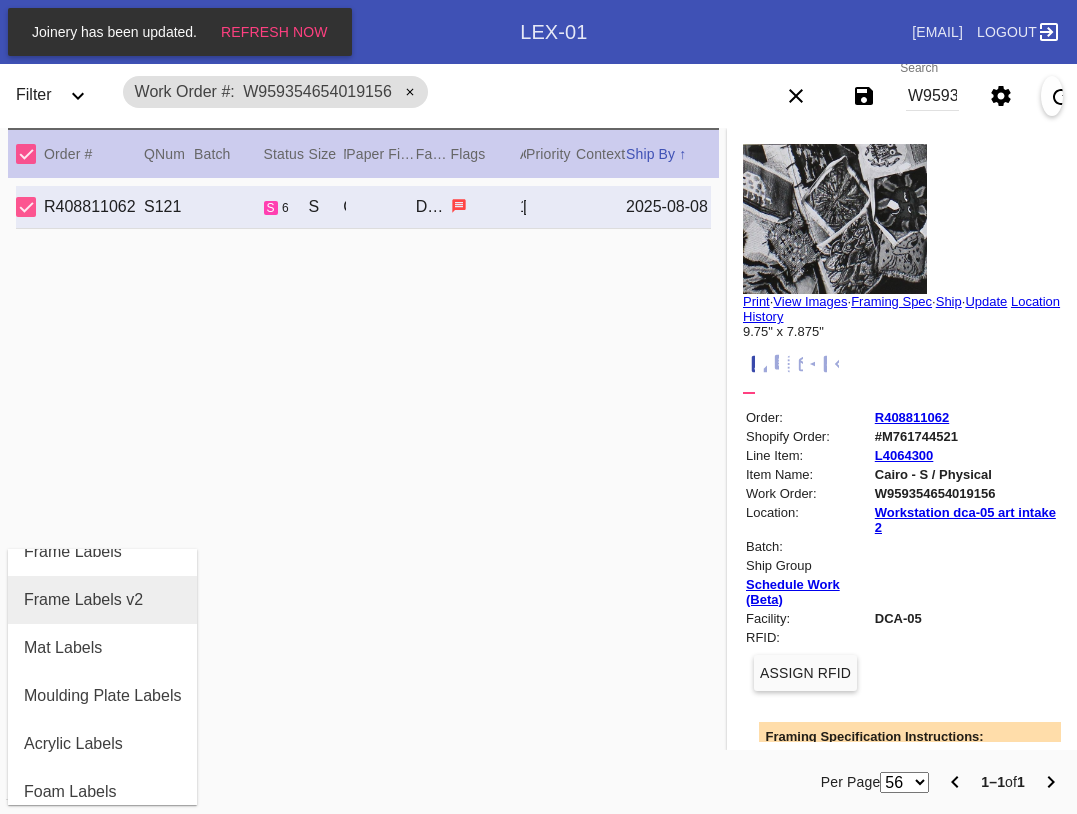 scroll, scrollTop: 200, scrollLeft: 0, axis: vertical 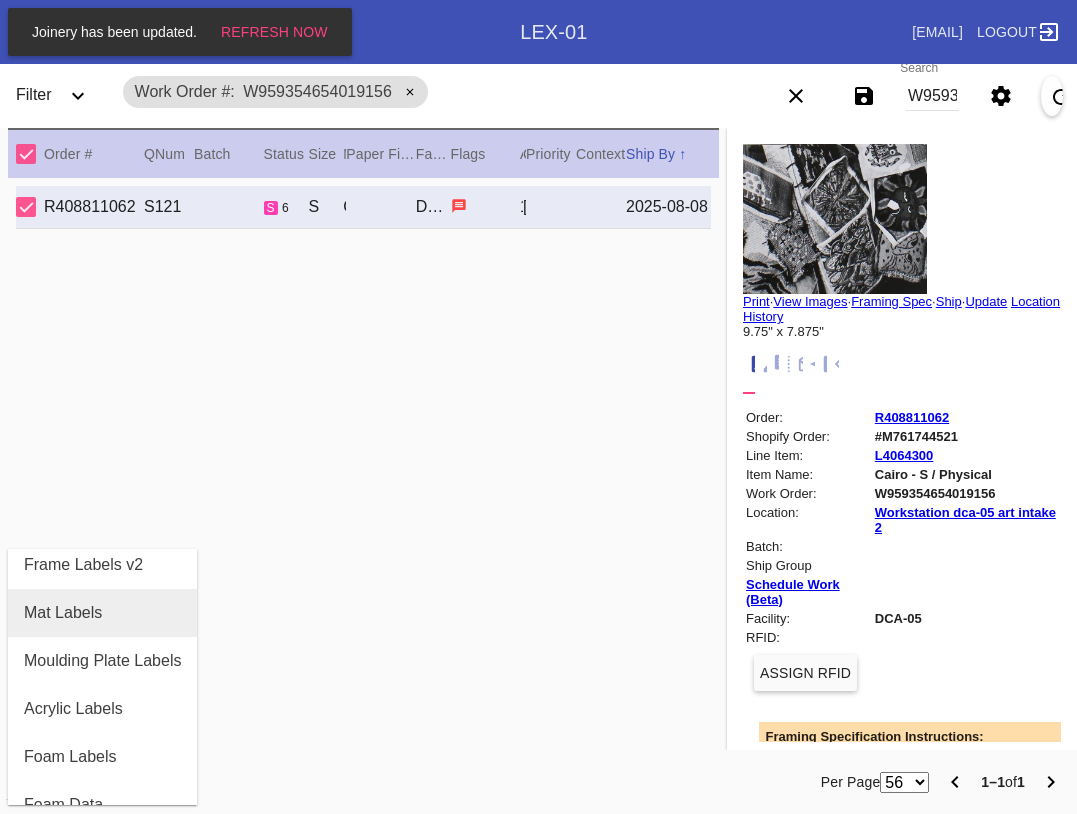 click on "Mat Labels" at bounding box center (102, 613) 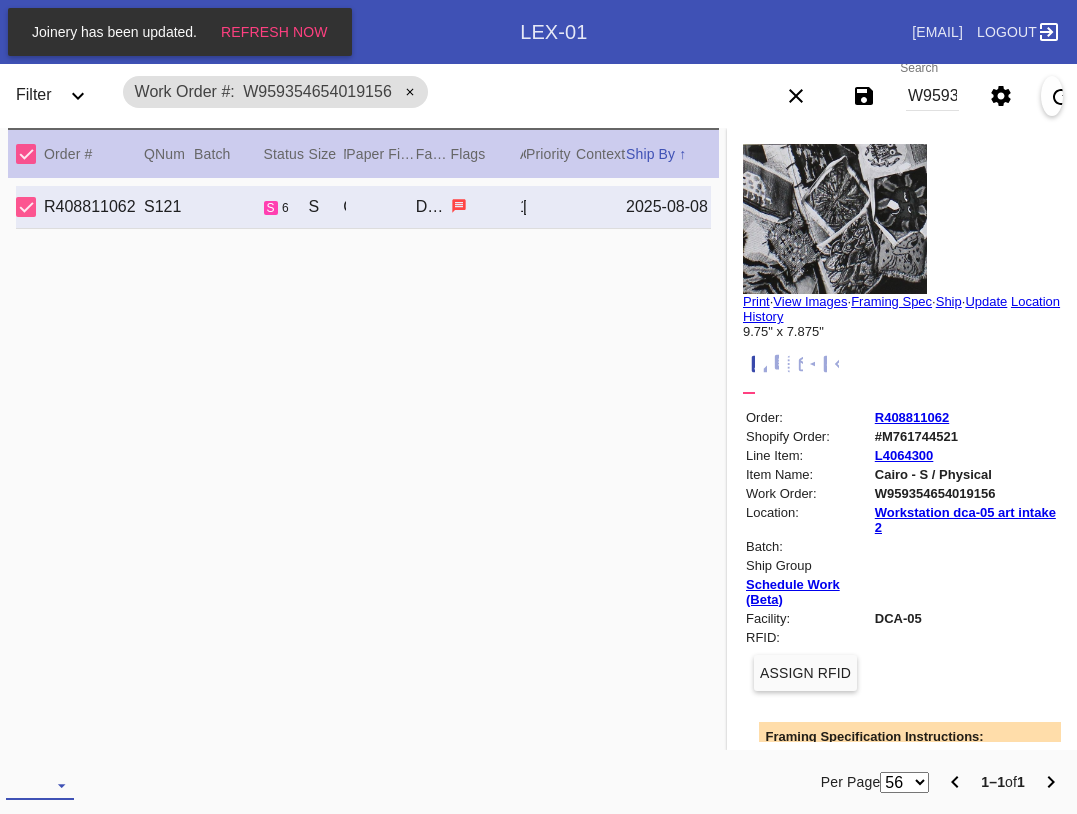 drag, startPoint x: 33, startPoint y: 783, endPoint x: 52, endPoint y: 778, distance: 19.646883 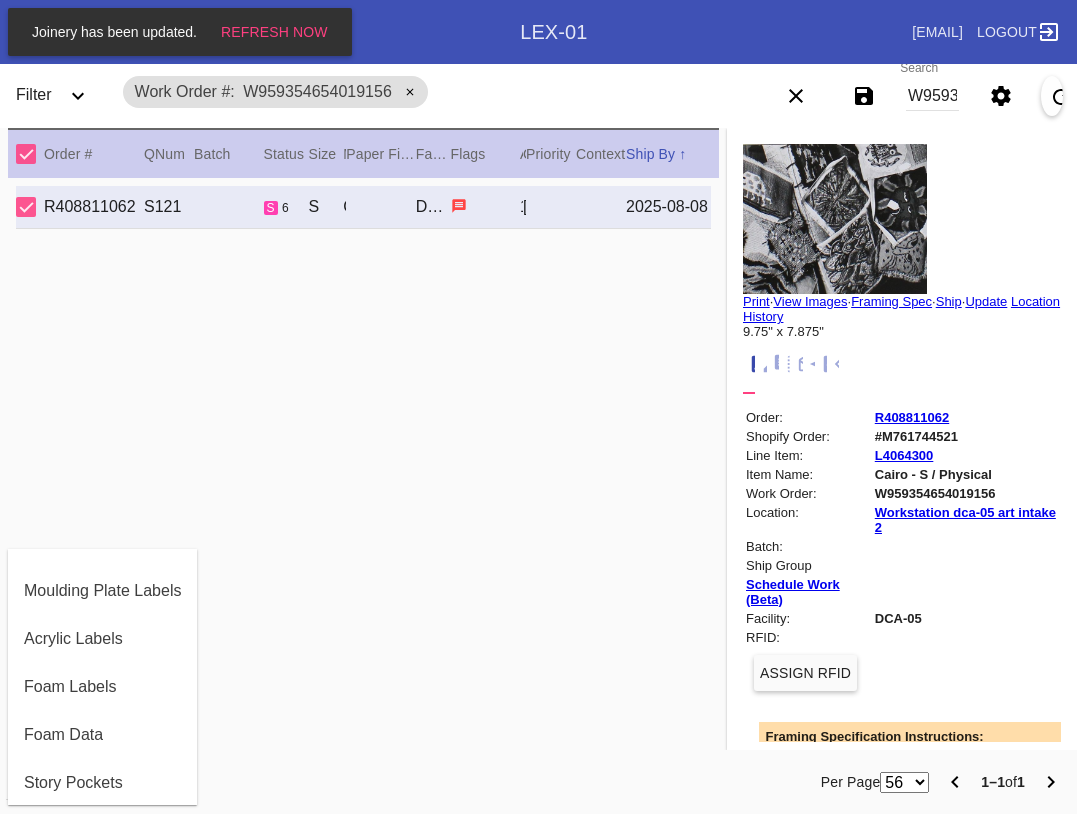 scroll, scrollTop: 464, scrollLeft: 0, axis: vertical 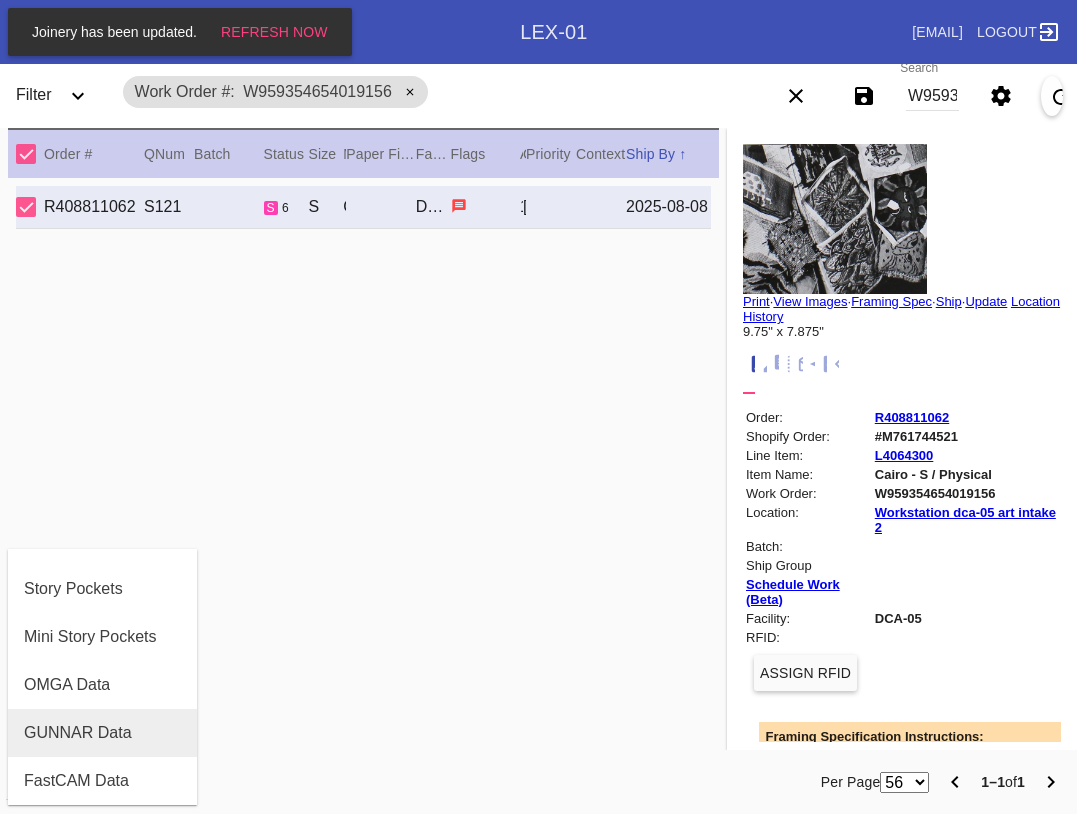 click on "GUNNAR Data" at bounding box center (78, 733) 